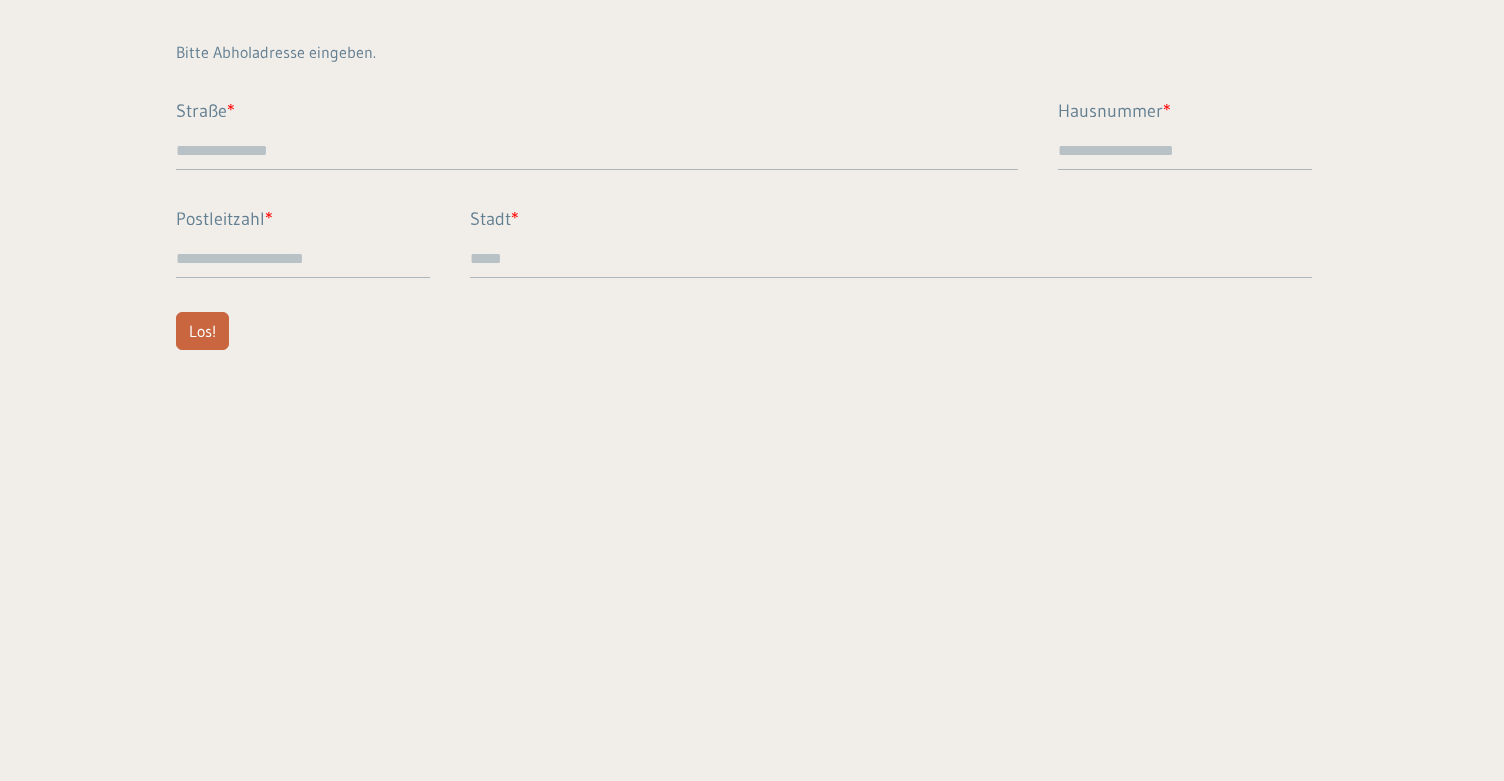 scroll, scrollTop: 0, scrollLeft: 0, axis: both 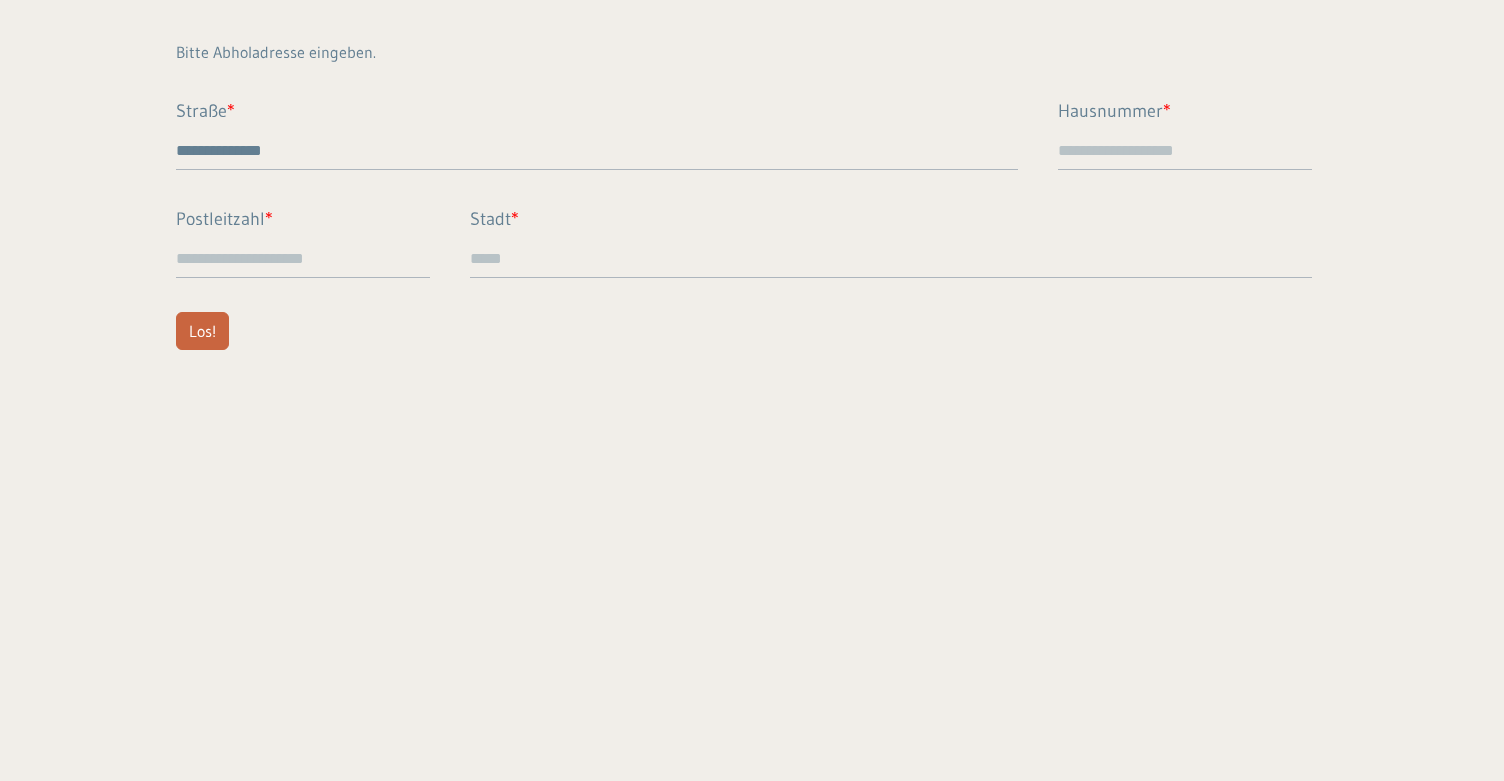 type on "**" 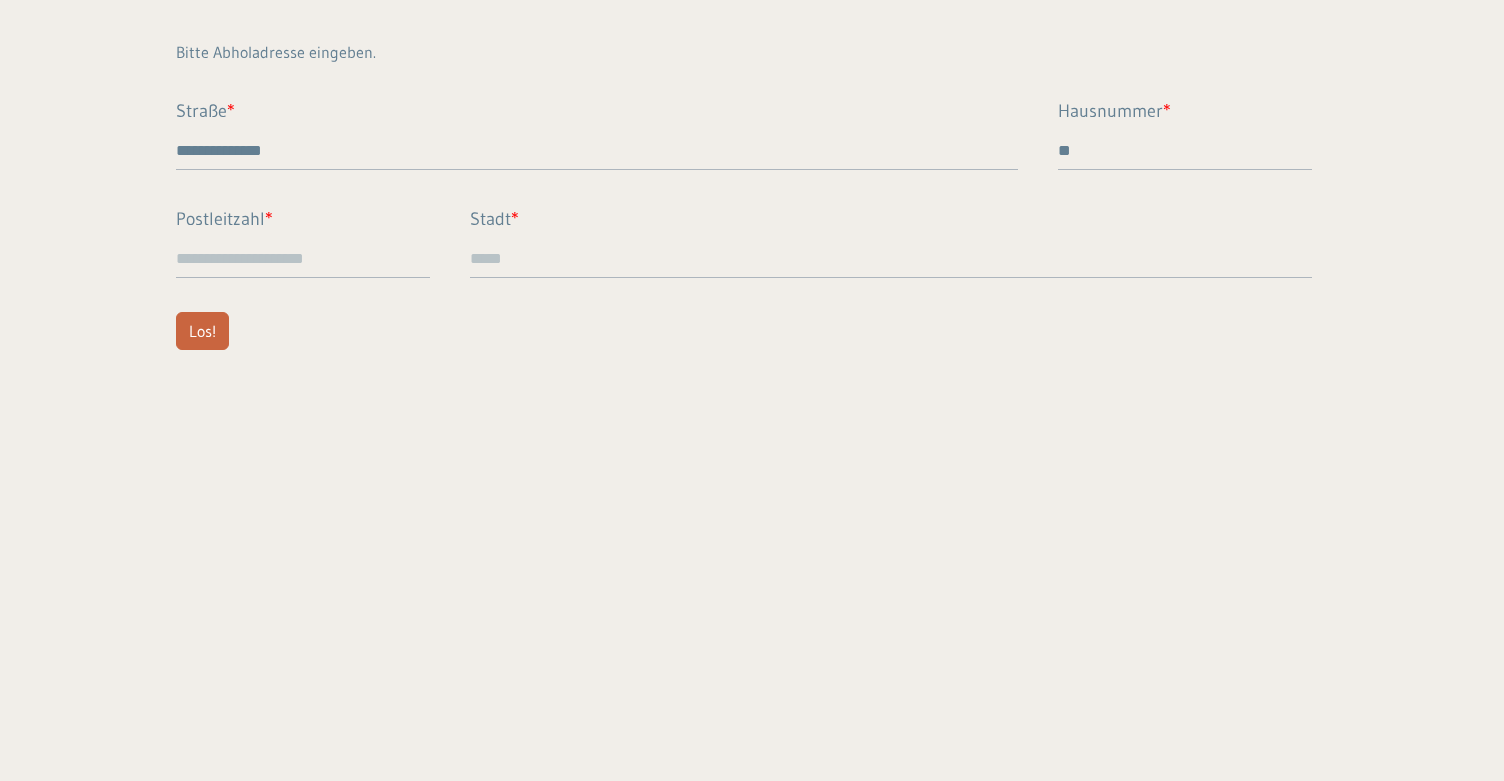 type on "*****" 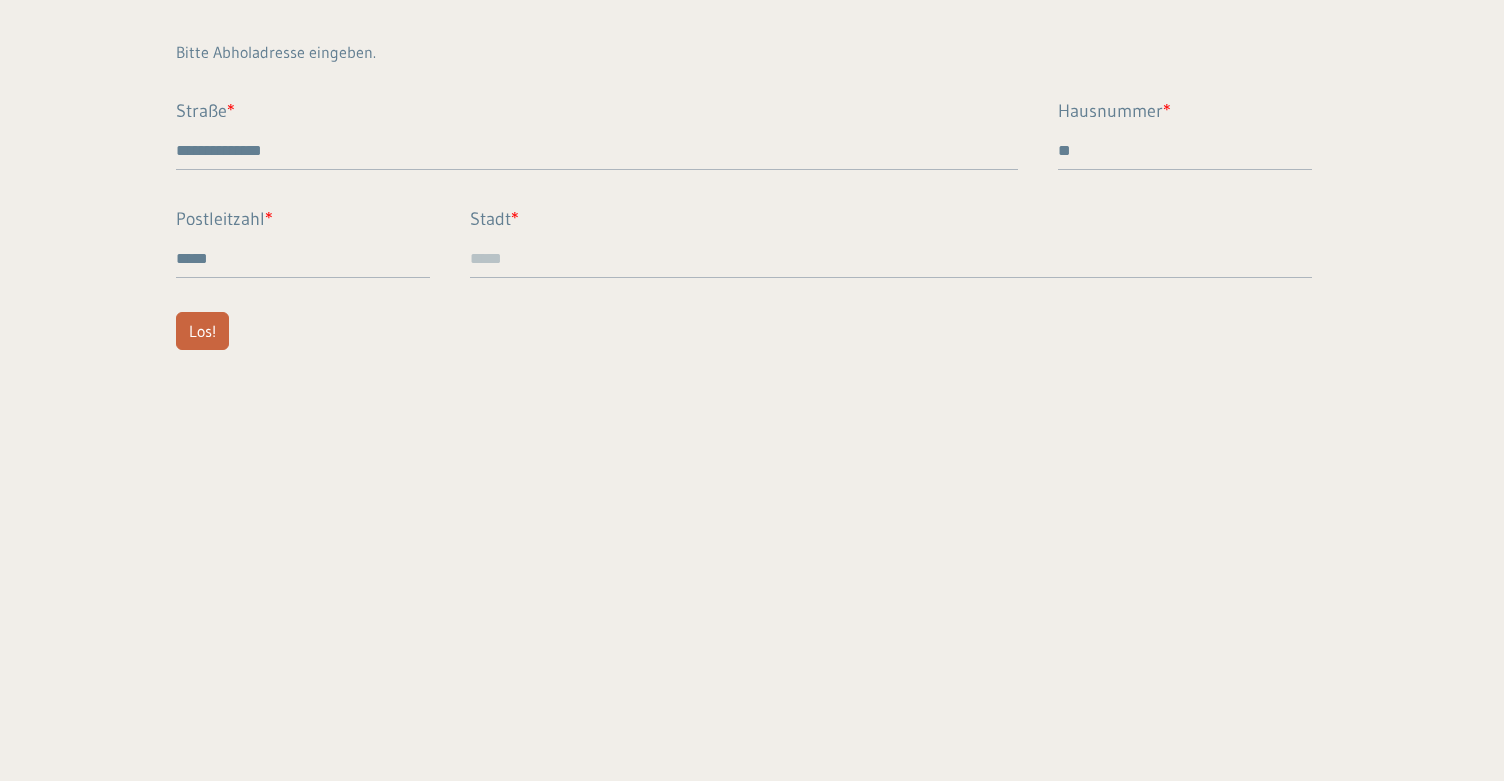 type on "*******" 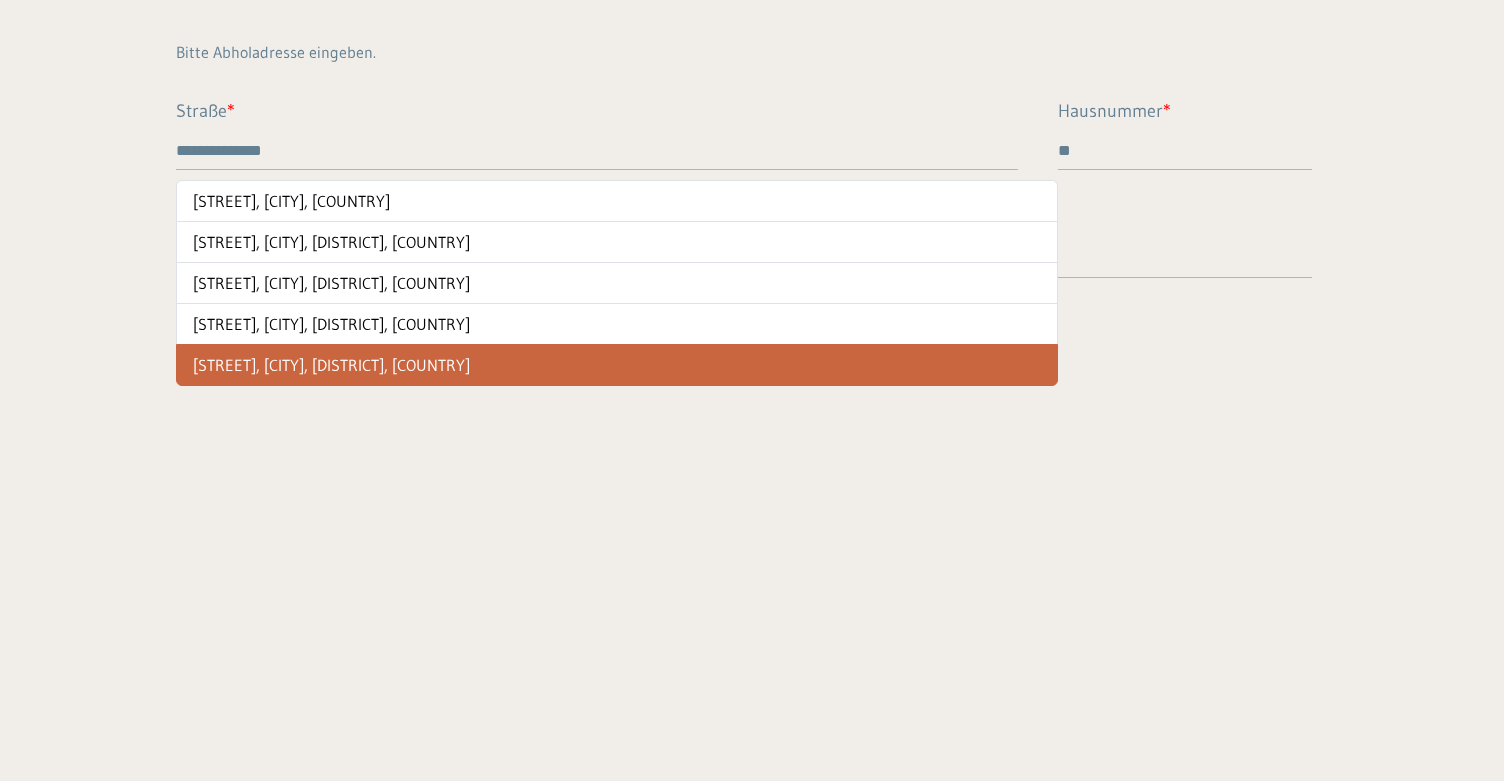 click on "**********" at bounding box center [752, 390] 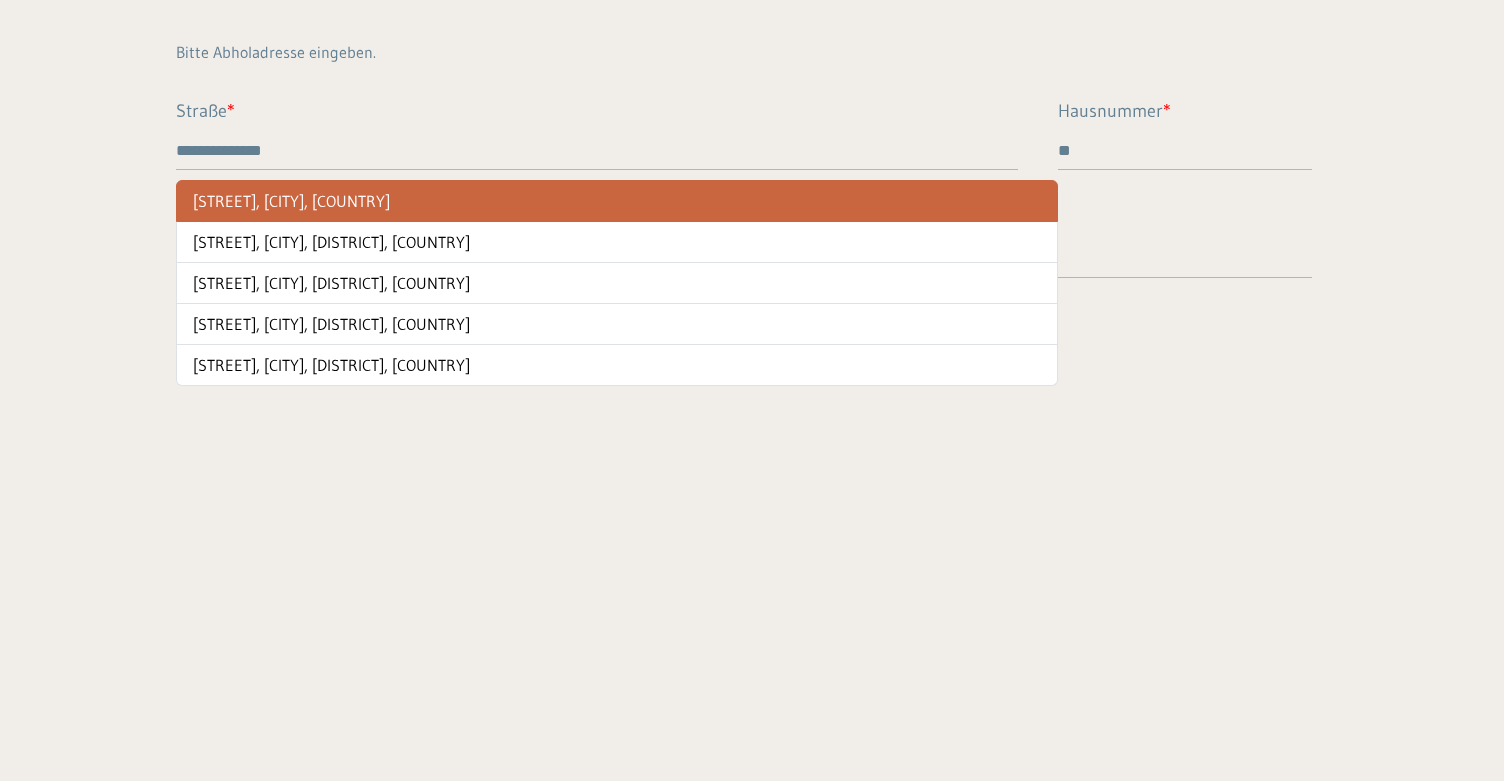 click on "[STREET], [CITY], [COUNTRY]" at bounding box center [617, 201] 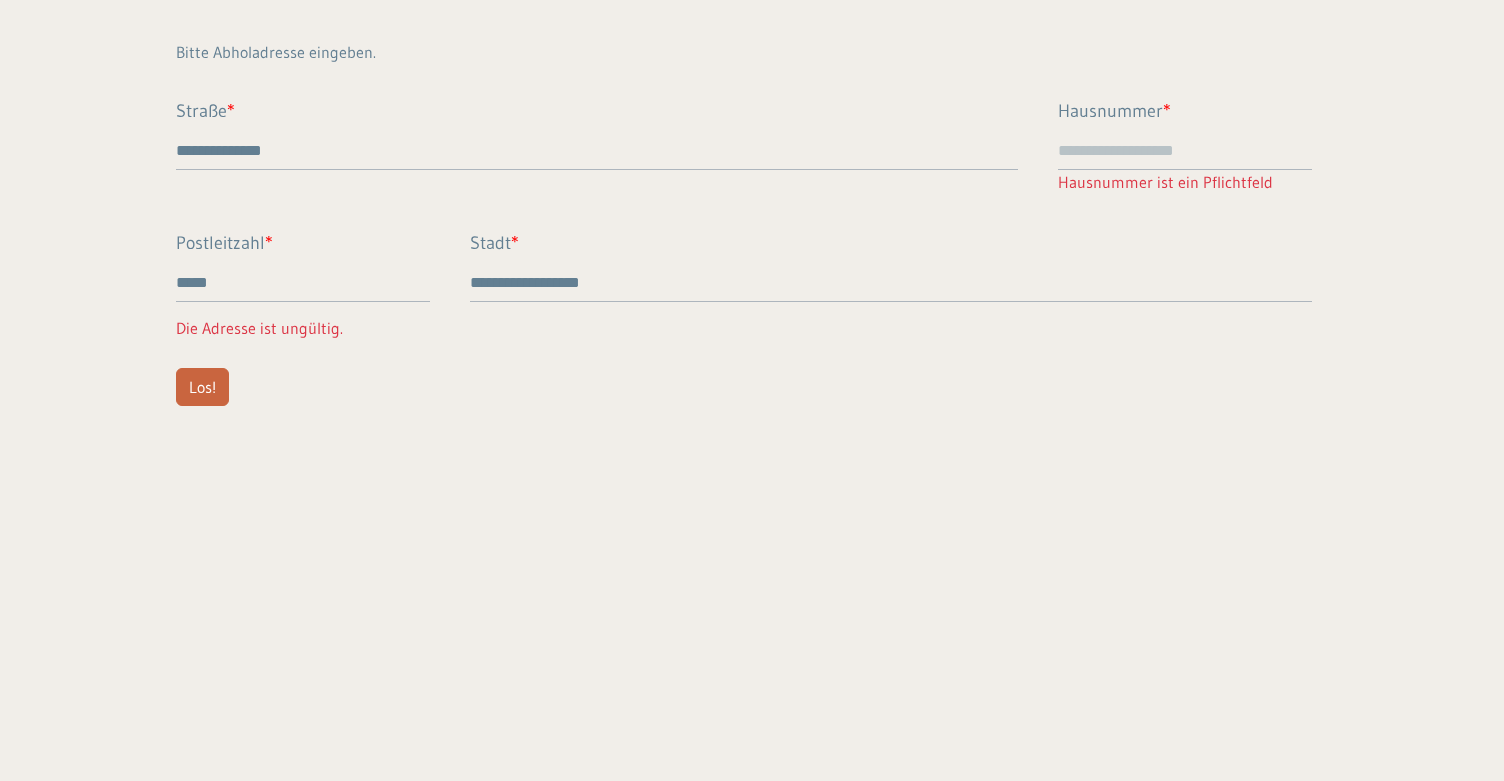 click on "**********" at bounding box center [752, 223] 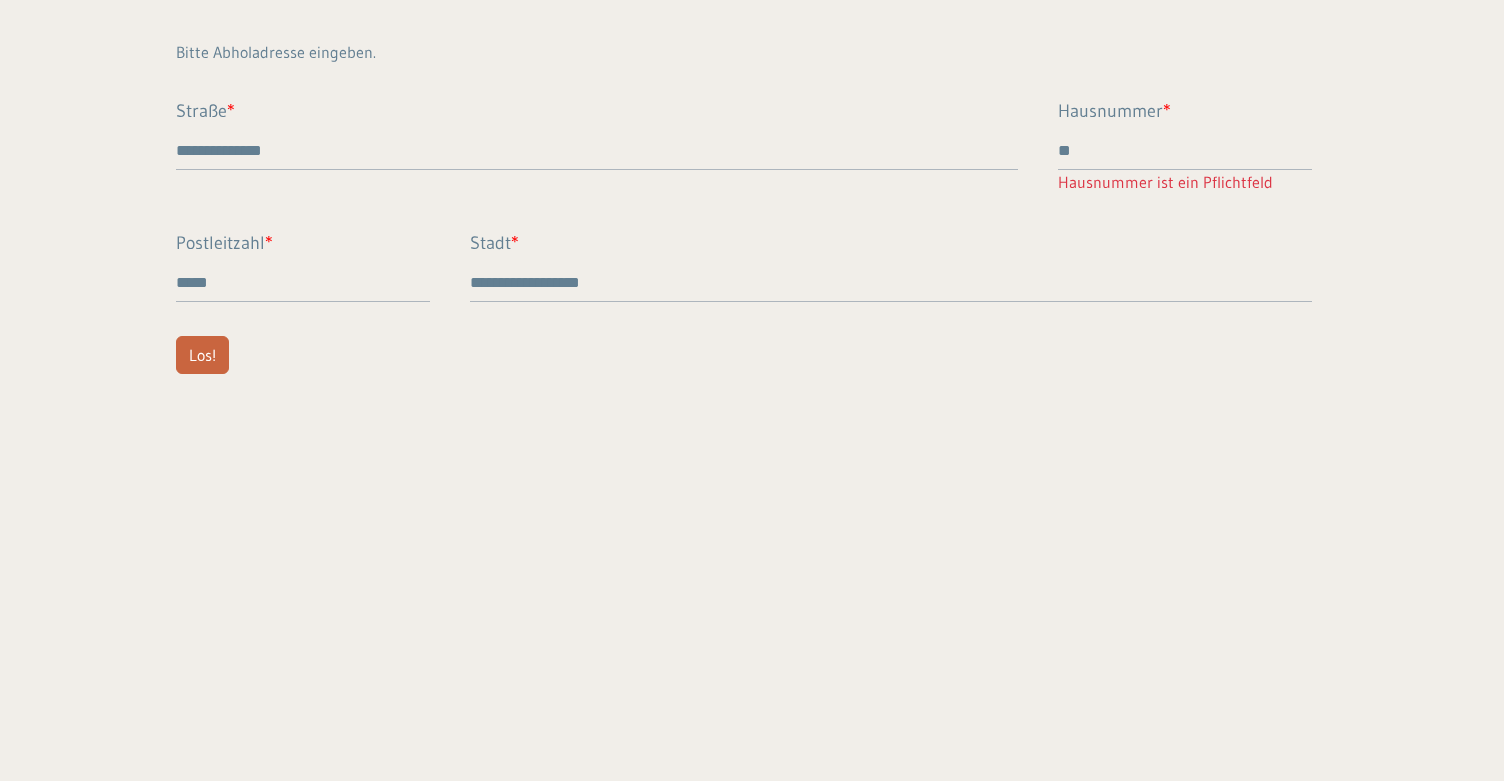 click on "**********" at bounding box center [752, 390] 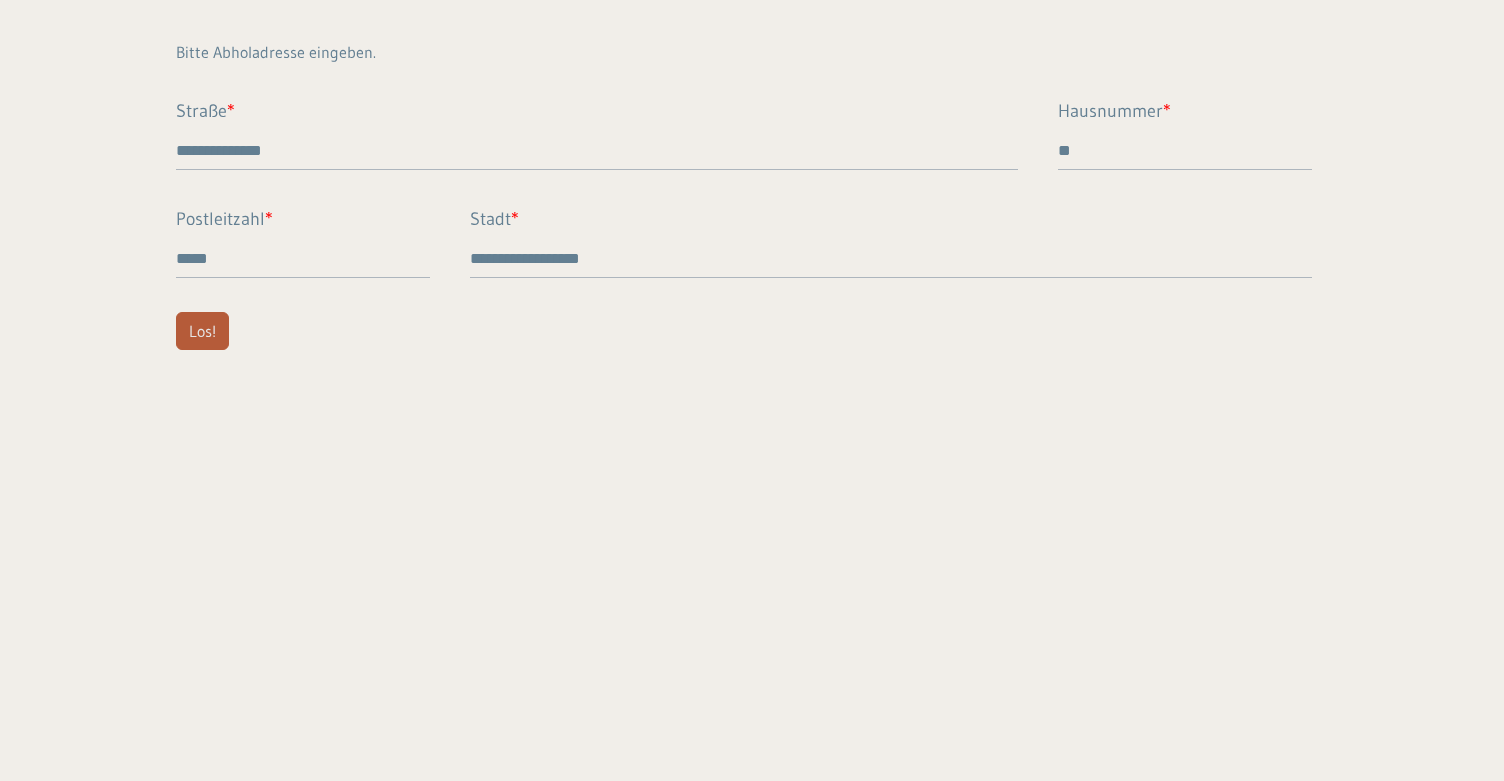 click on "Los!" at bounding box center (202, 331) 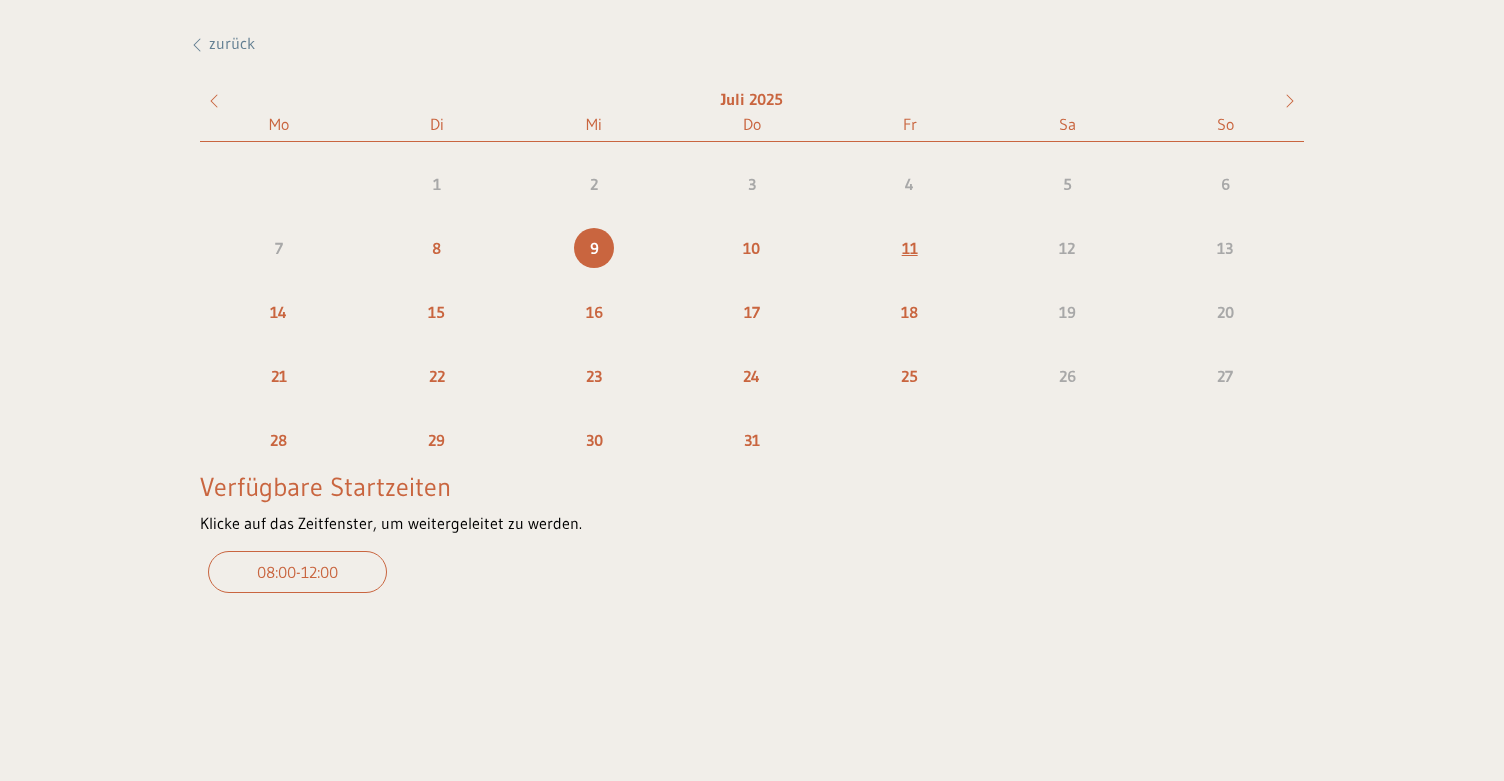 click on "11" at bounding box center (910, 248) 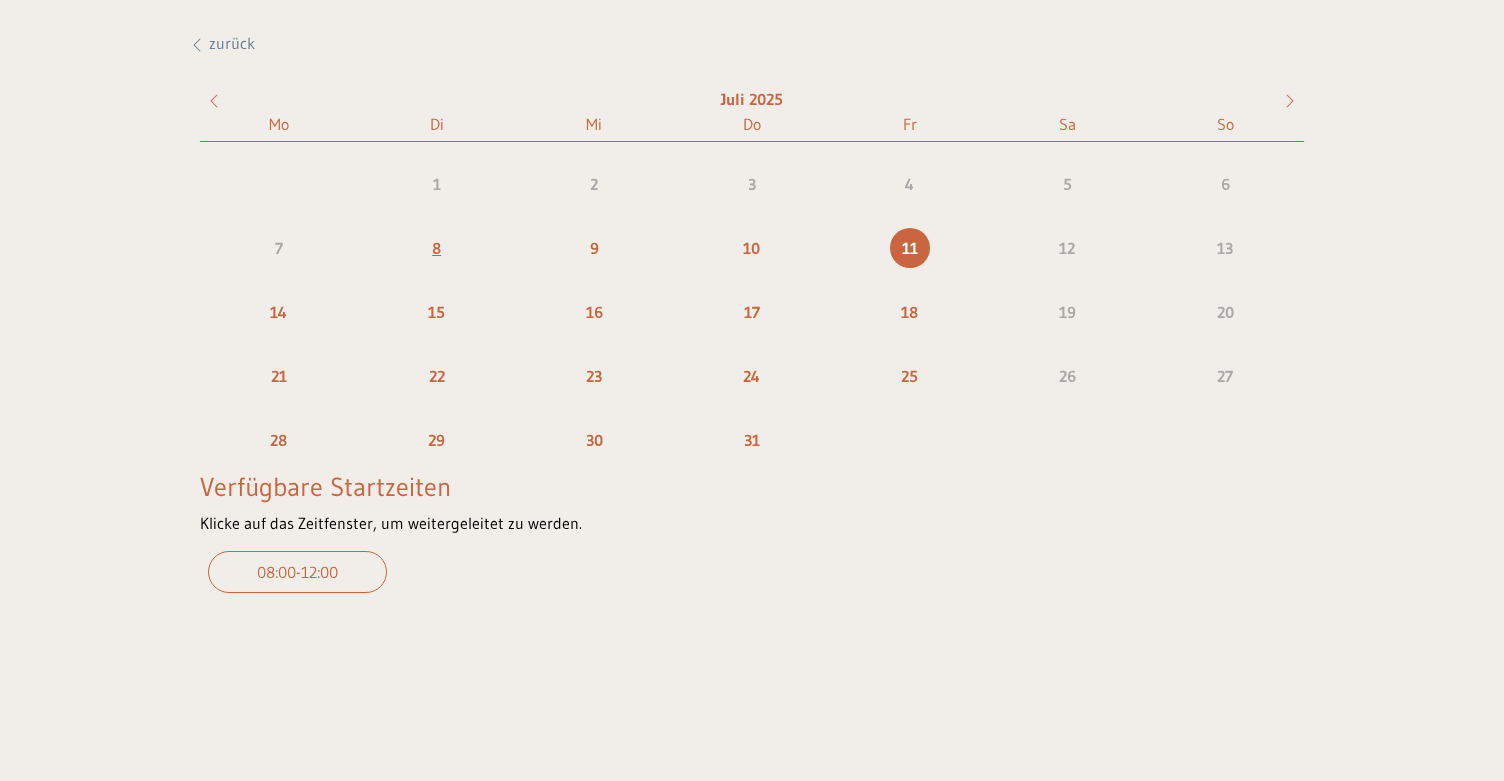 click on "8" at bounding box center (437, 248) 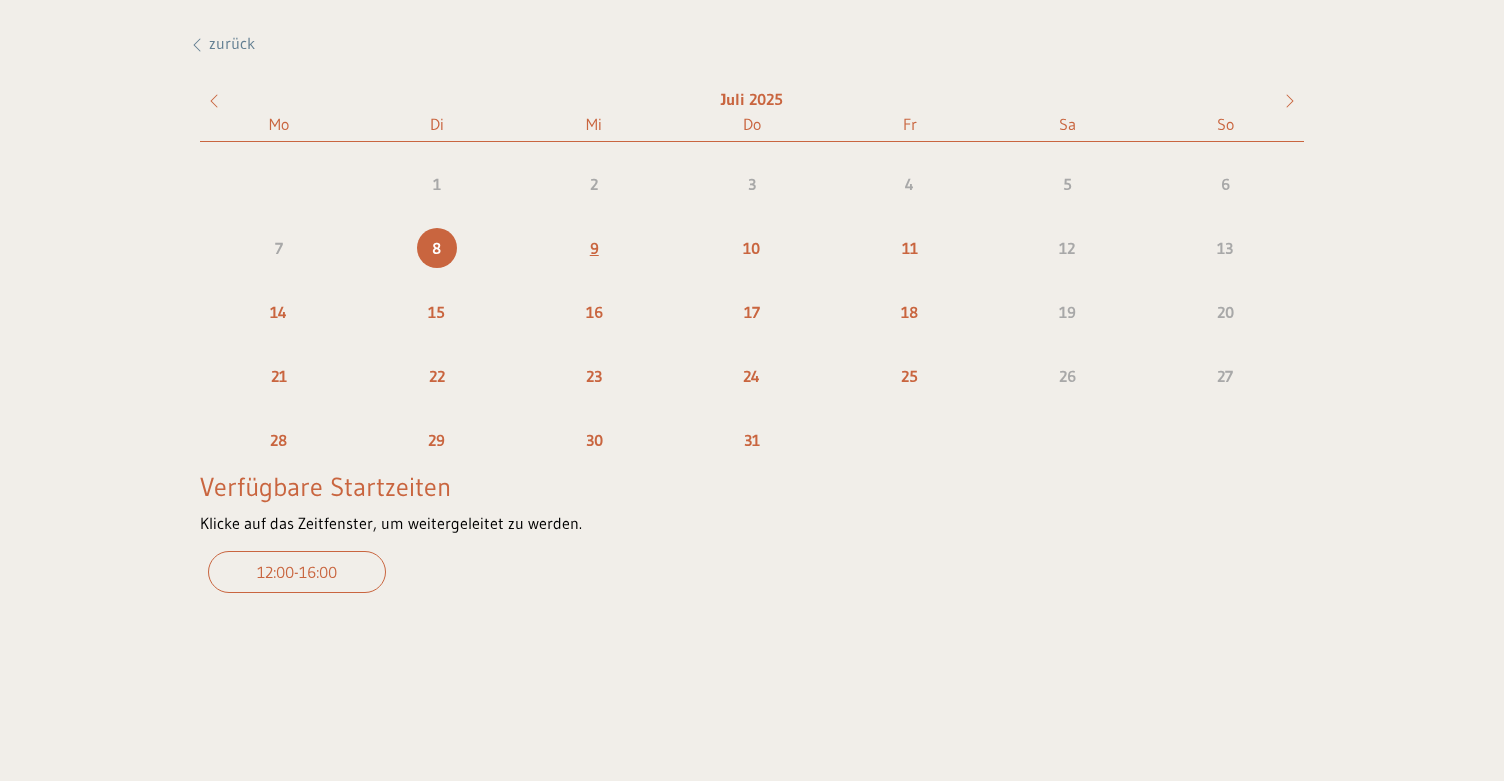 click on "9" at bounding box center (594, 248) 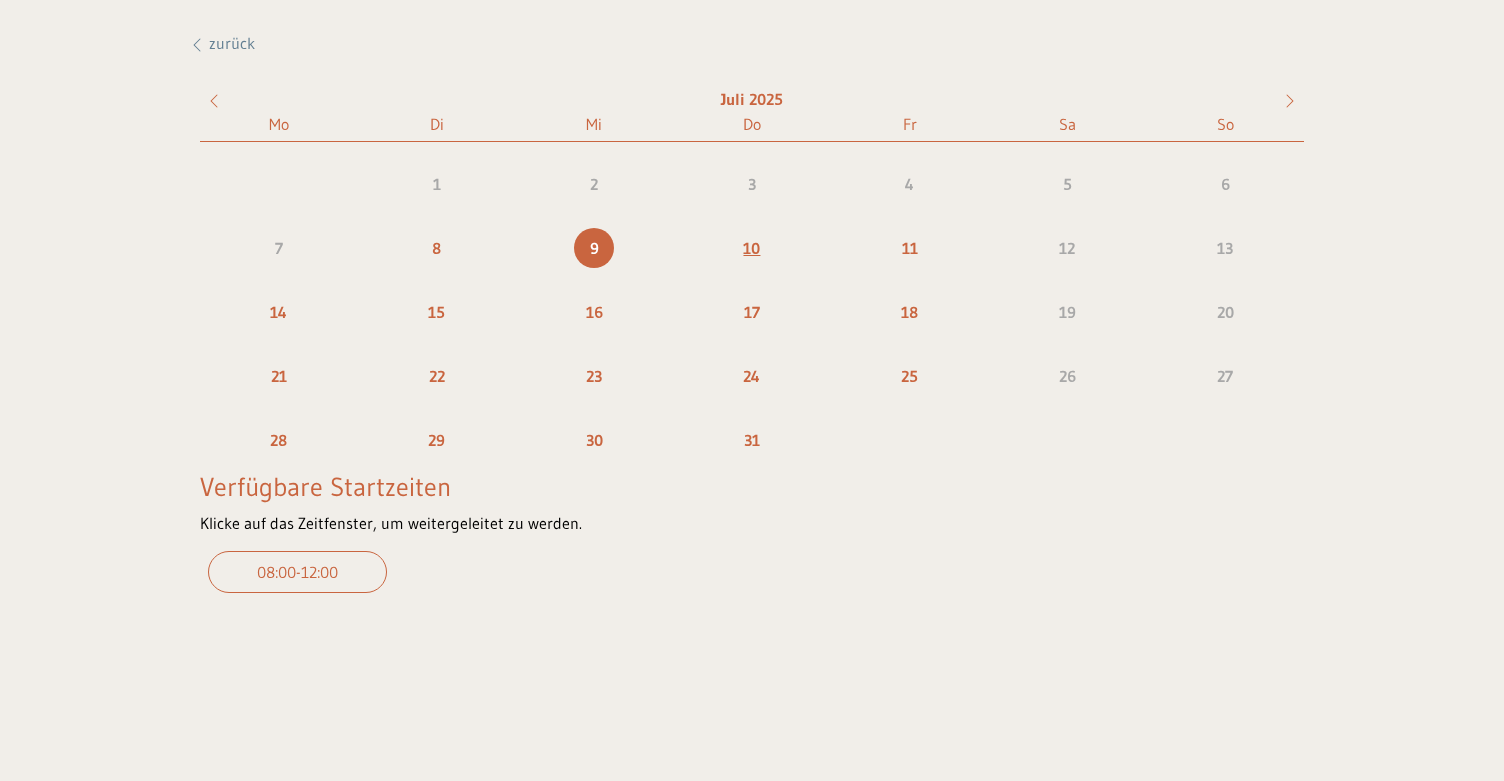 click on "10" at bounding box center [751, 248] 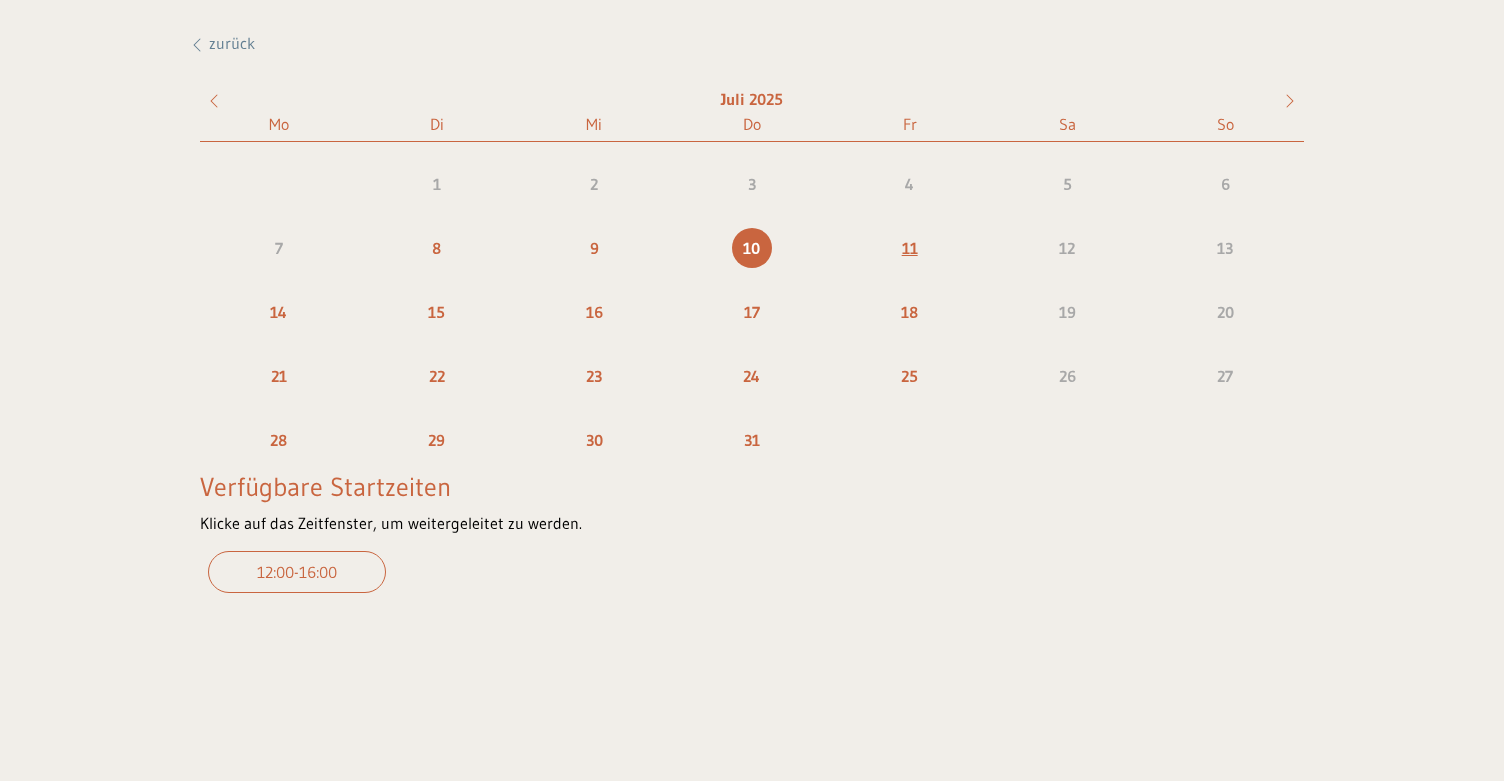 click on "11" at bounding box center [910, 248] 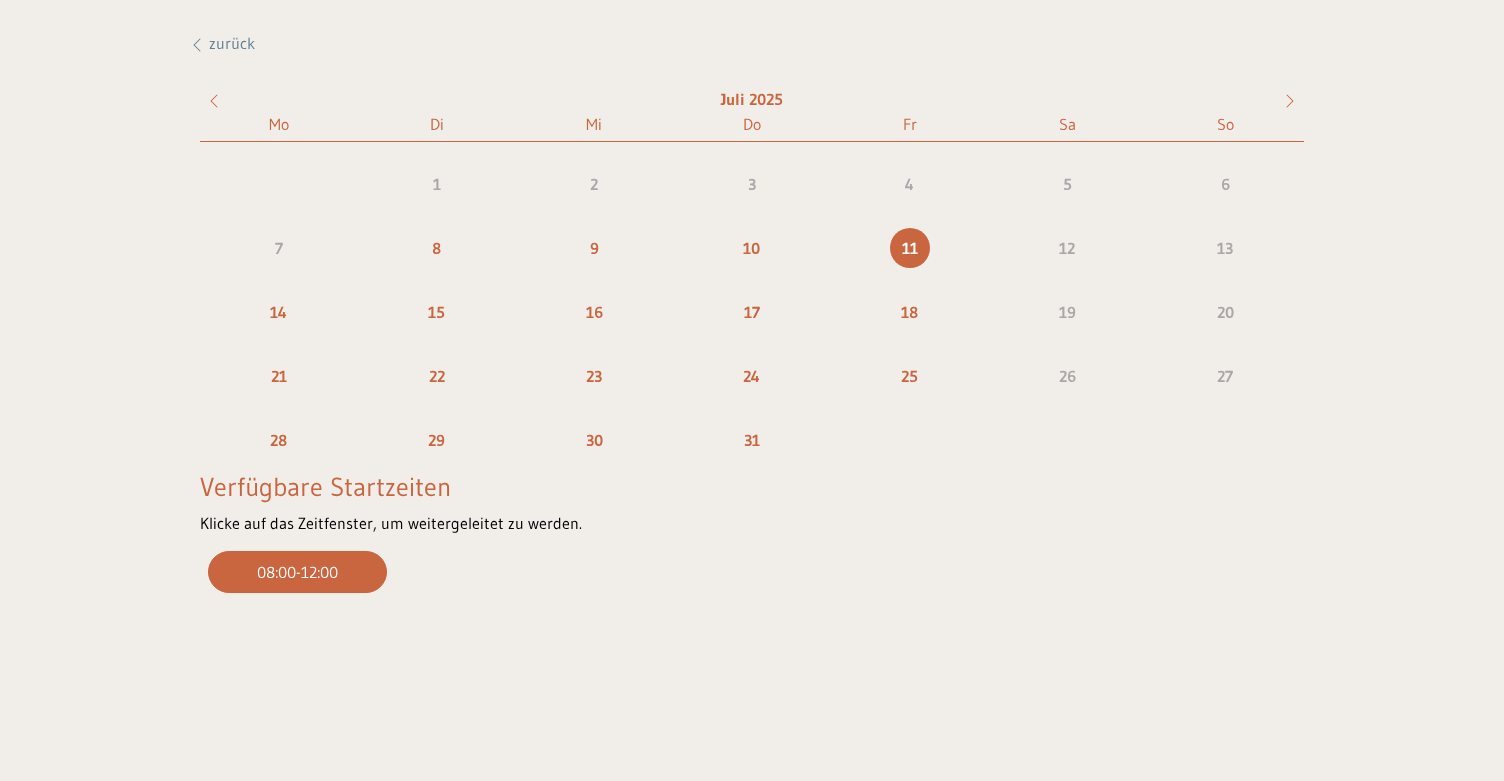 click on "08:00  -  12:00" at bounding box center (297, 572) 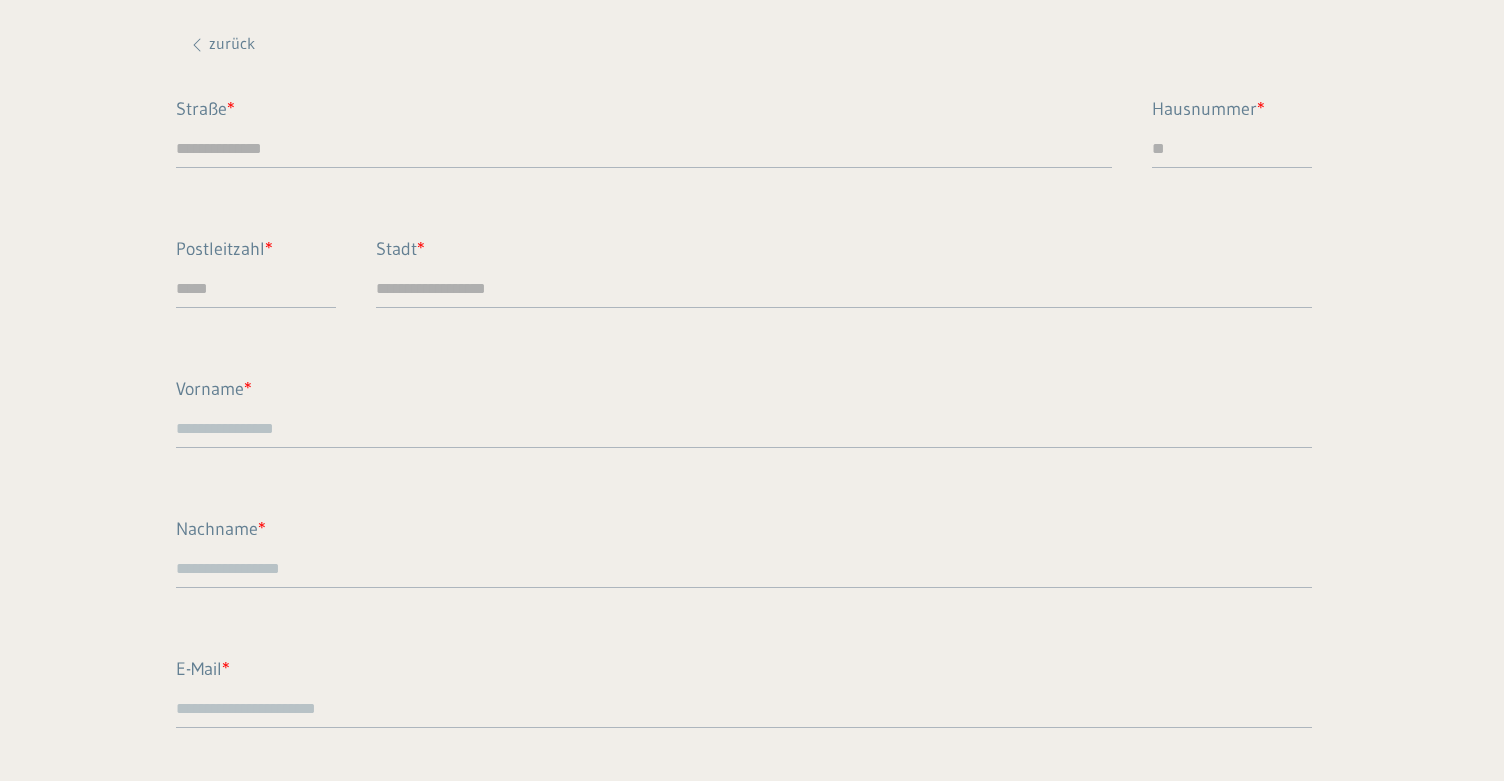 click on "Vorname" at bounding box center [744, 429] 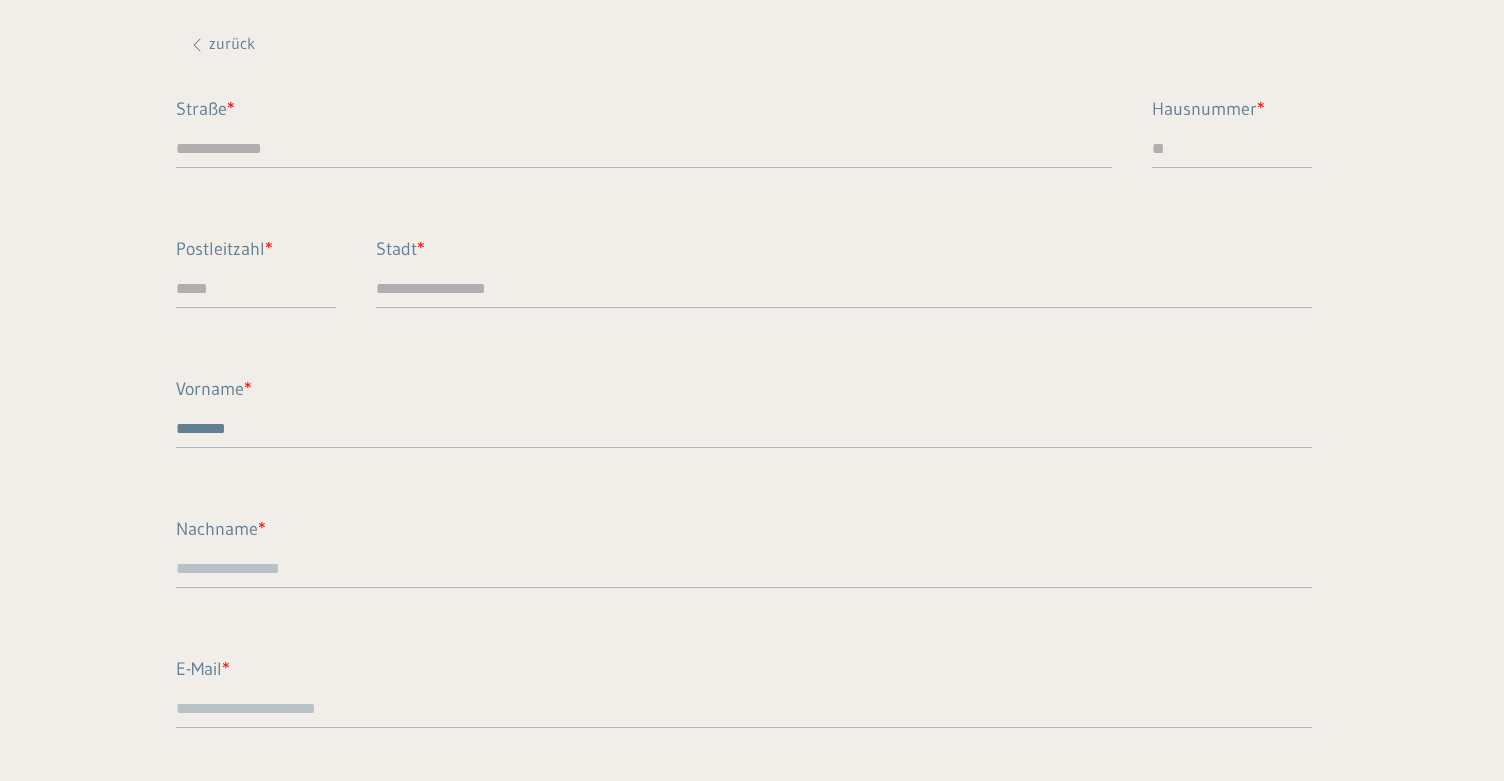 type on "*******" 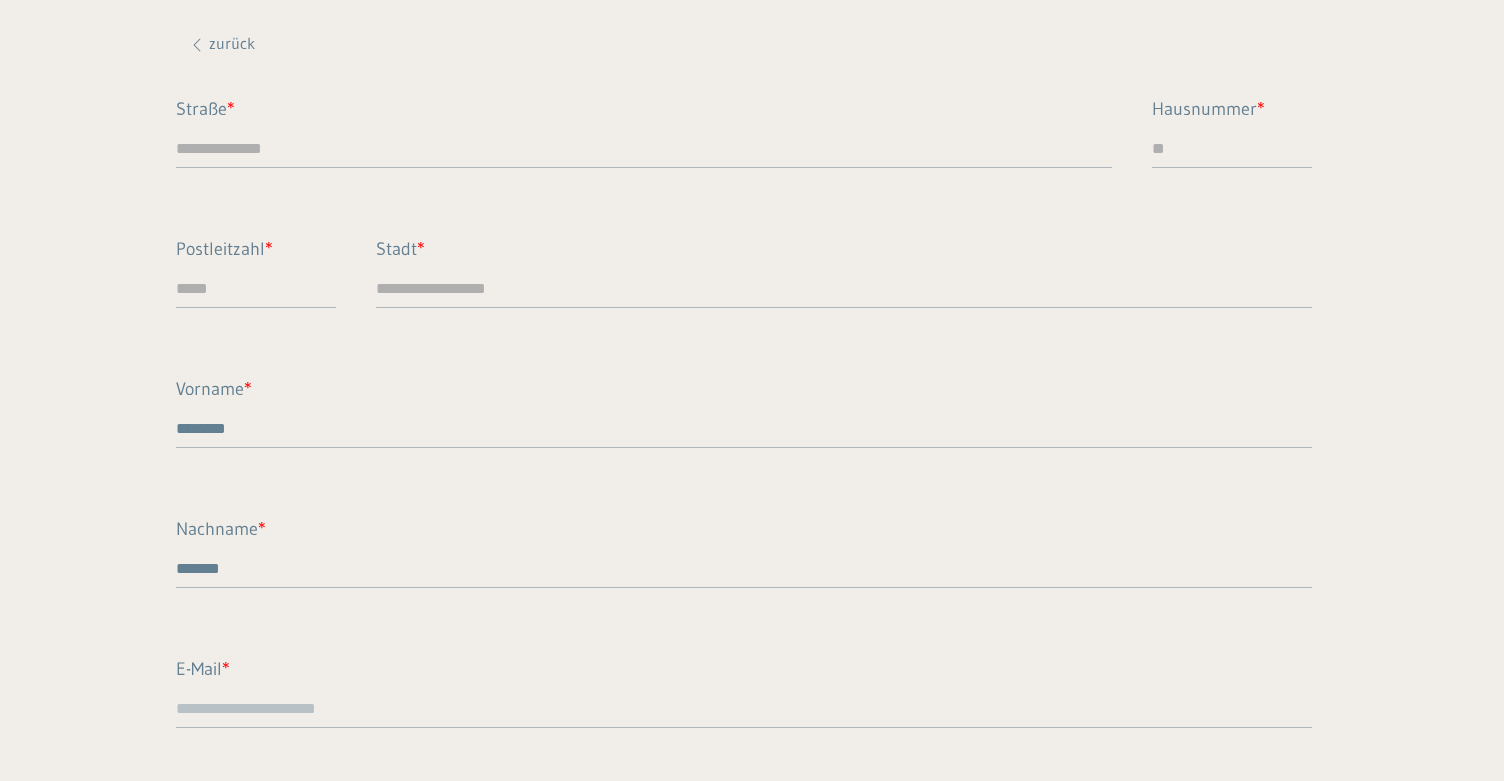 type on "**********" 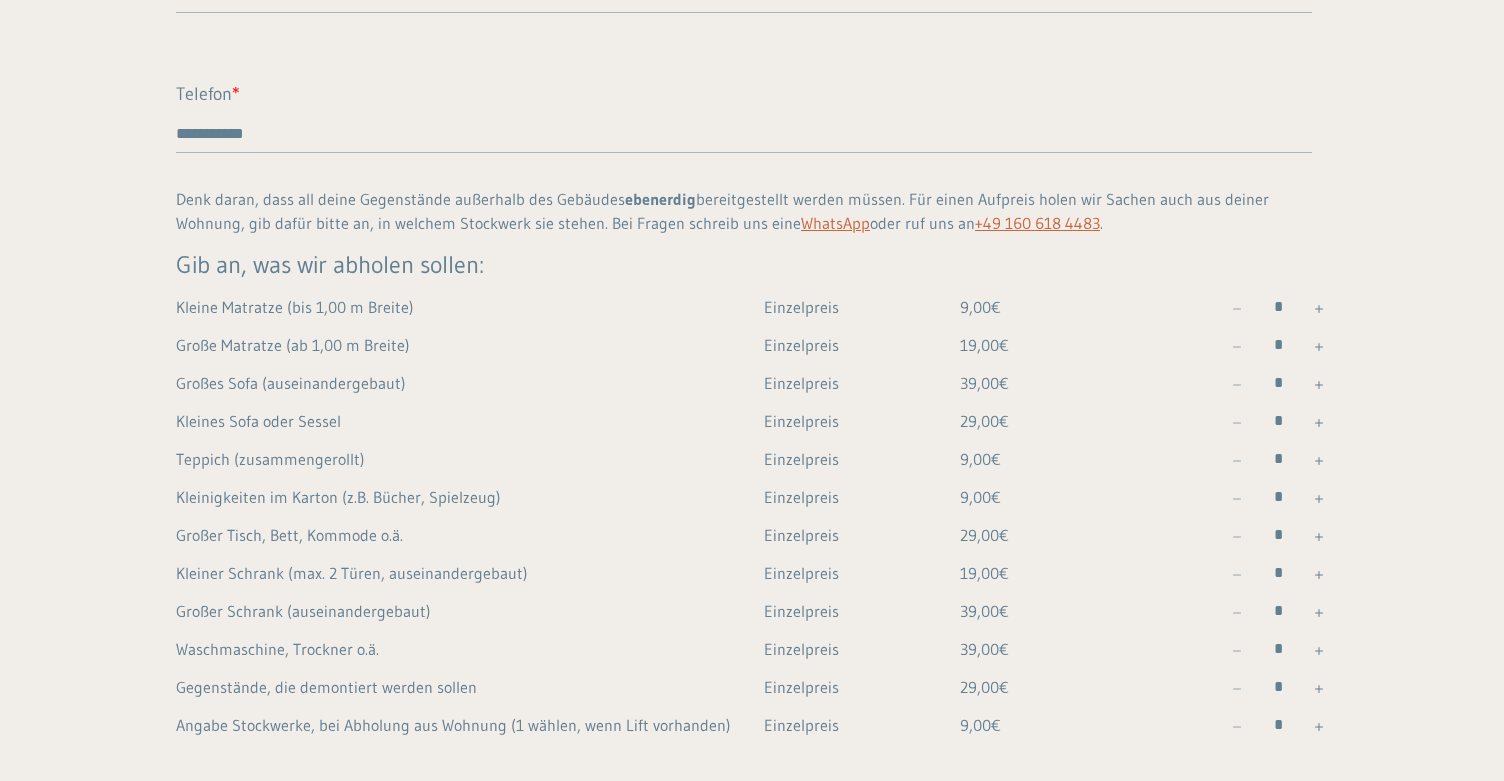 scroll, scrollTop: 866, scrollLeft: 0, axis: vertical 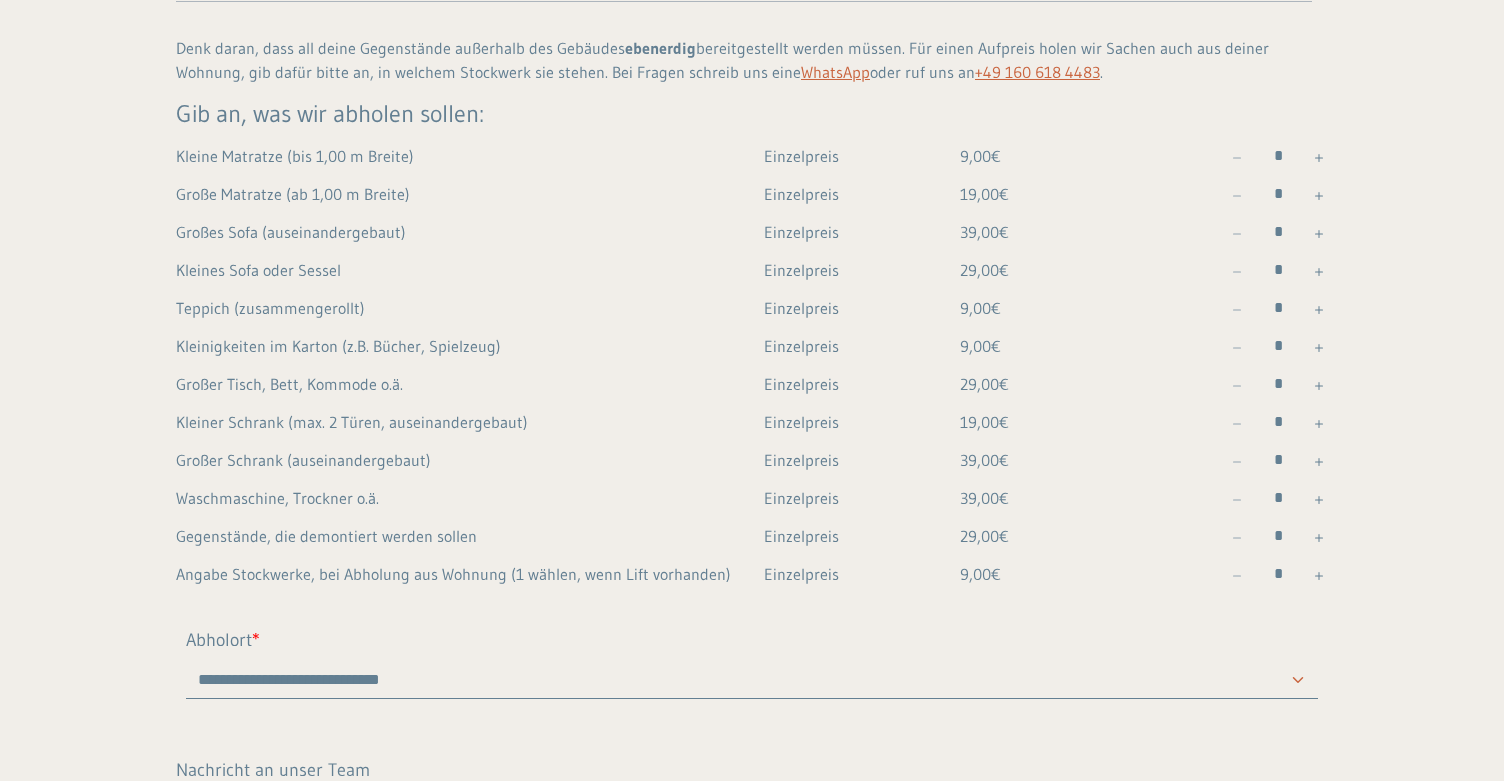 click at bounding box center [1319, 196] 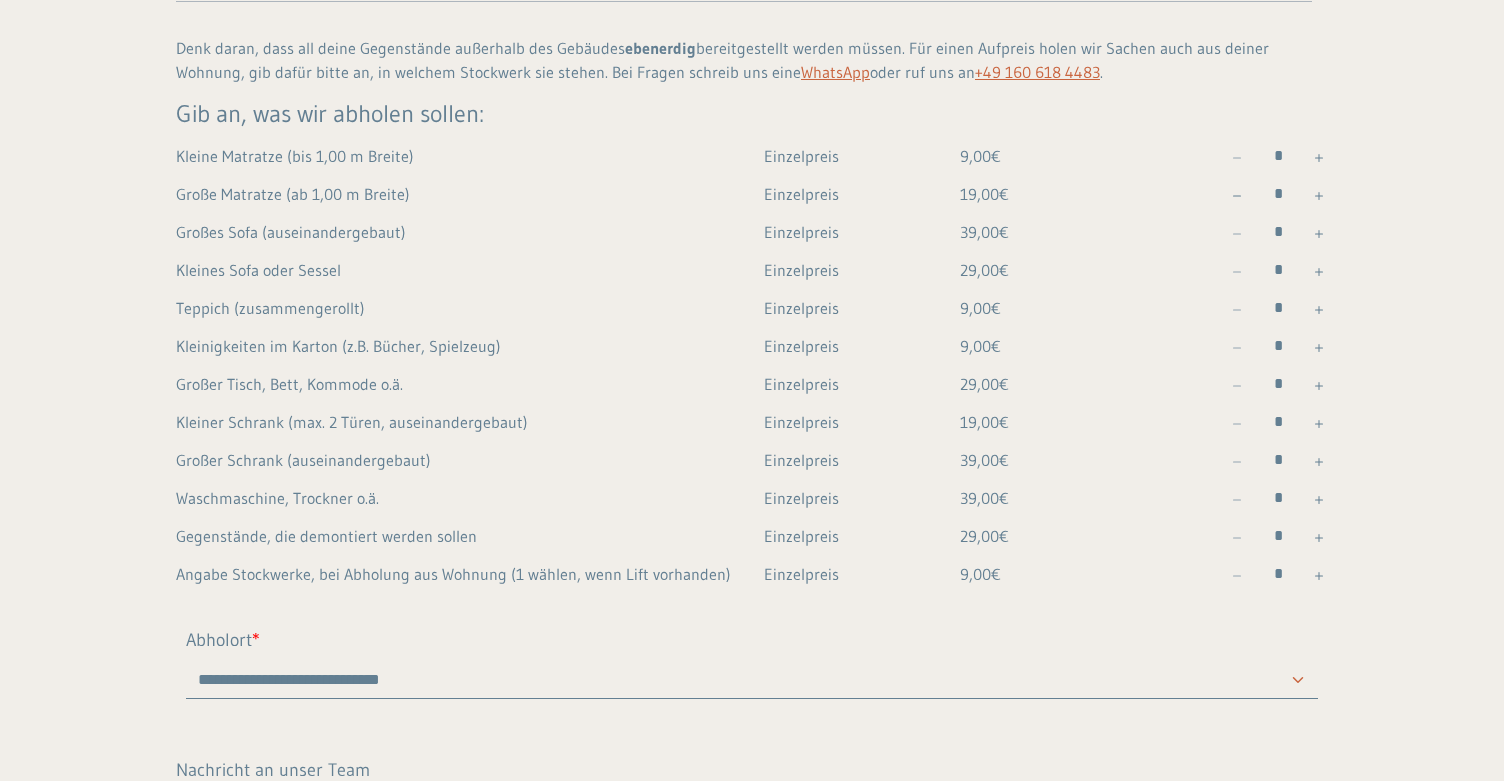 click at bounding box center [1319, 576] 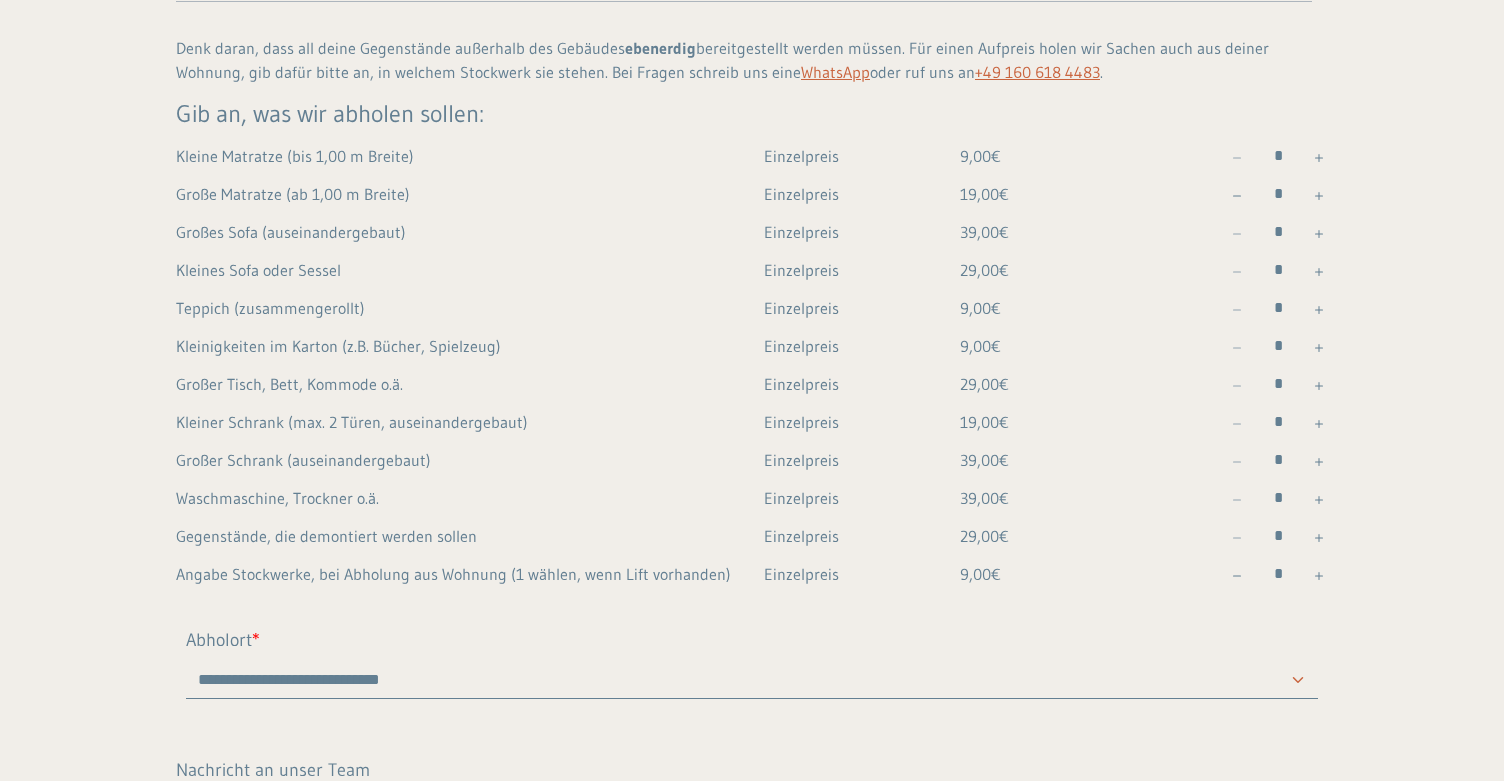 click at bounding box center [1319, 576] 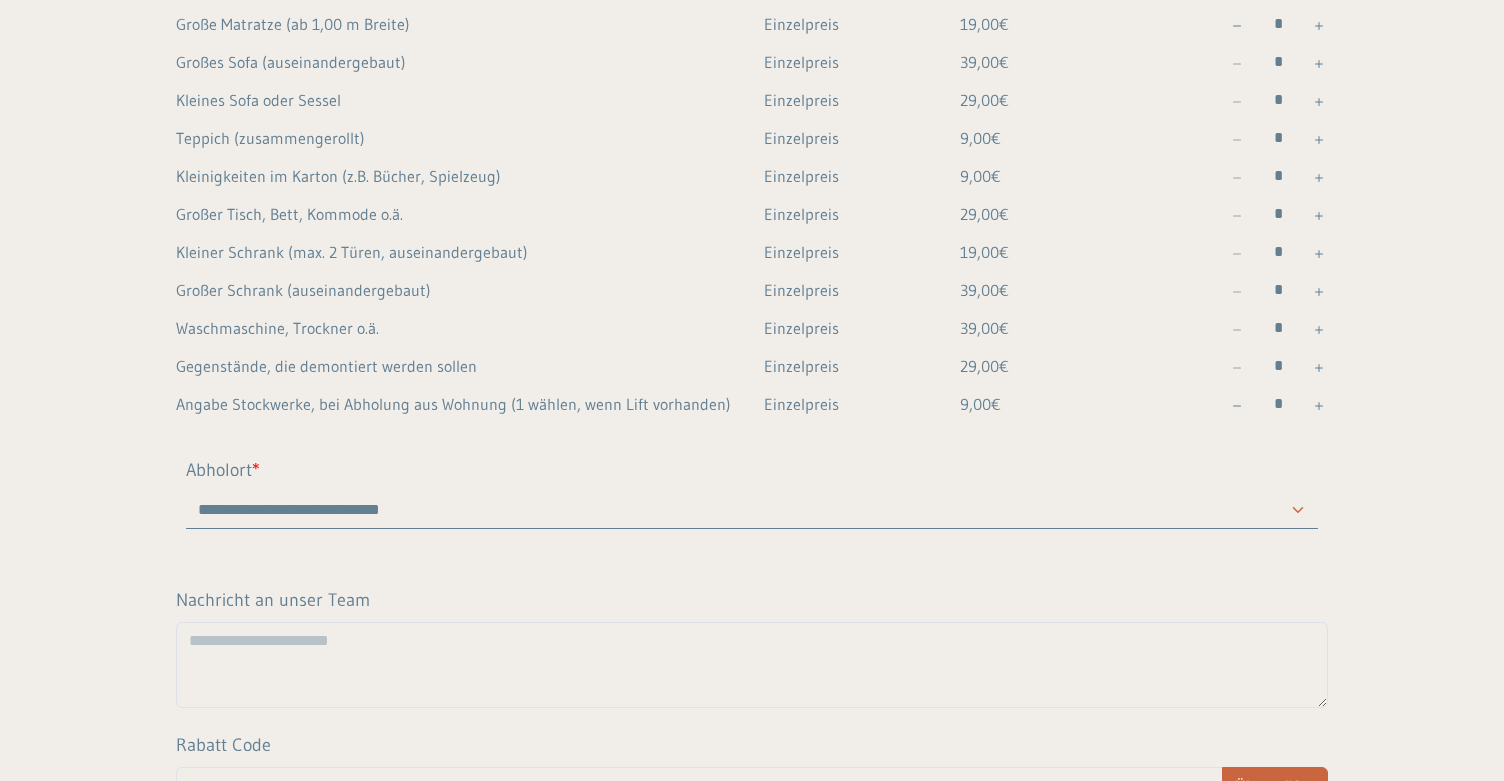 scroll, scrollTop: 1008, scrollLeft: 0, axis: vertical 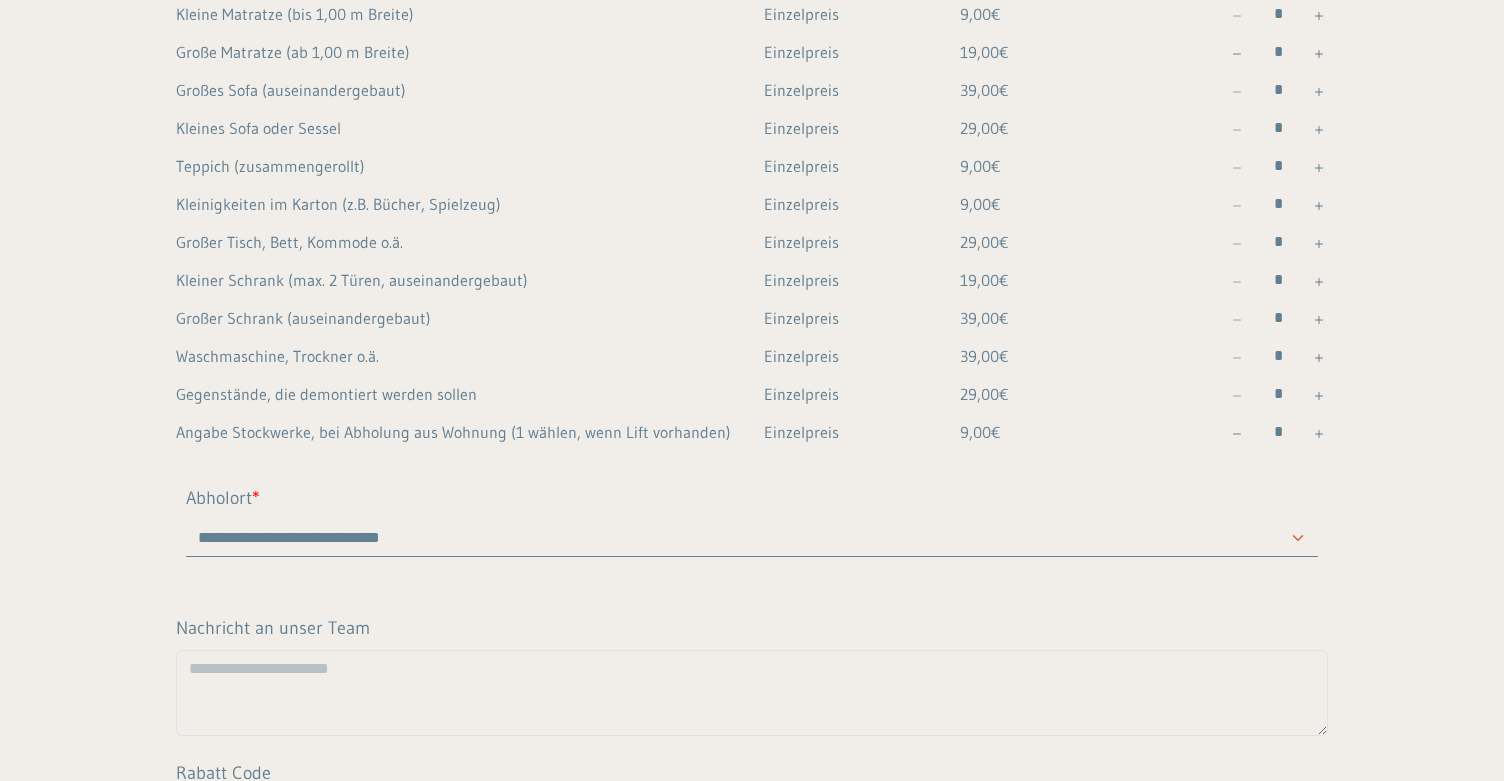 click at bounding box center [1237, 434] 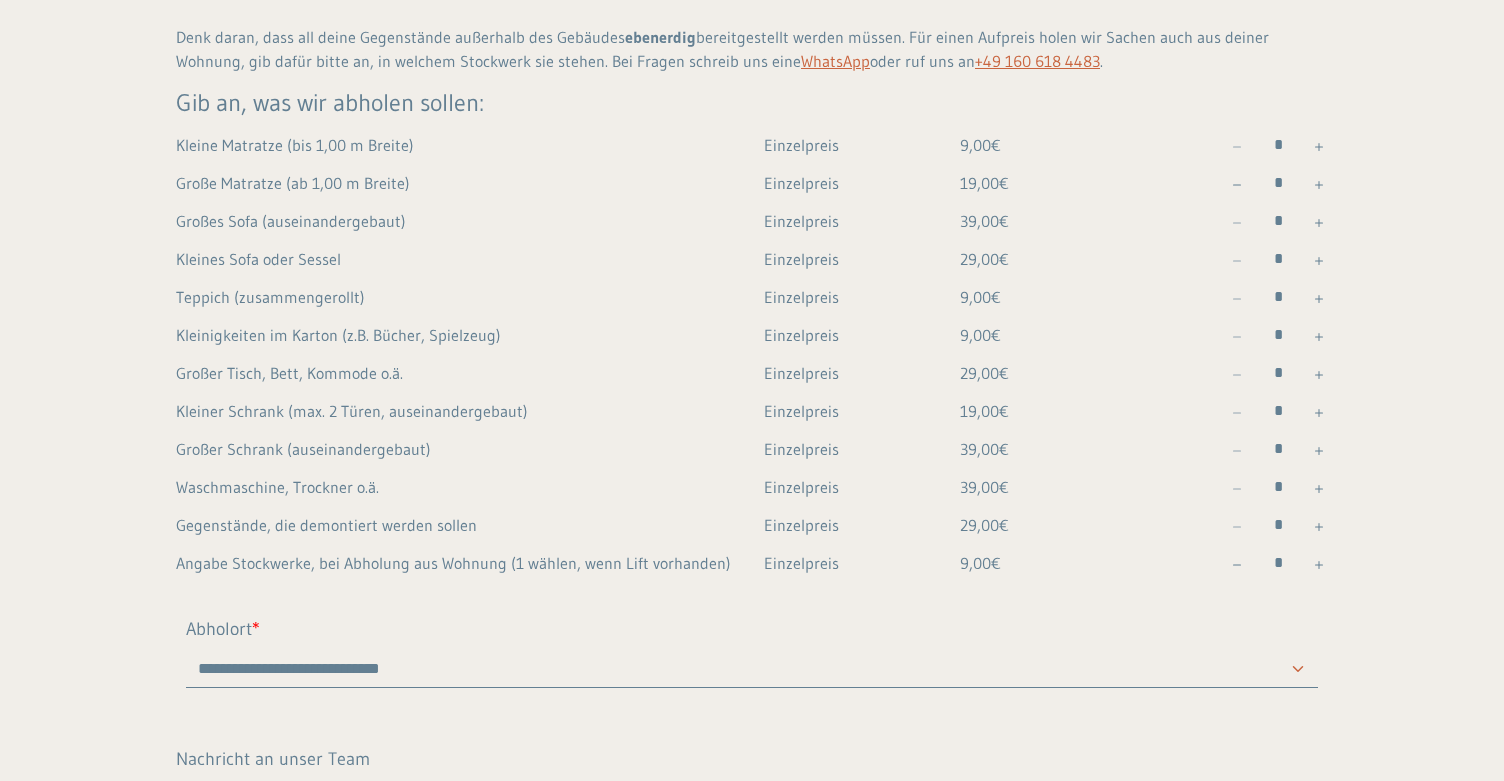 scroll, scrollTop: 1318, scrollLeft: 0, axis: vertical 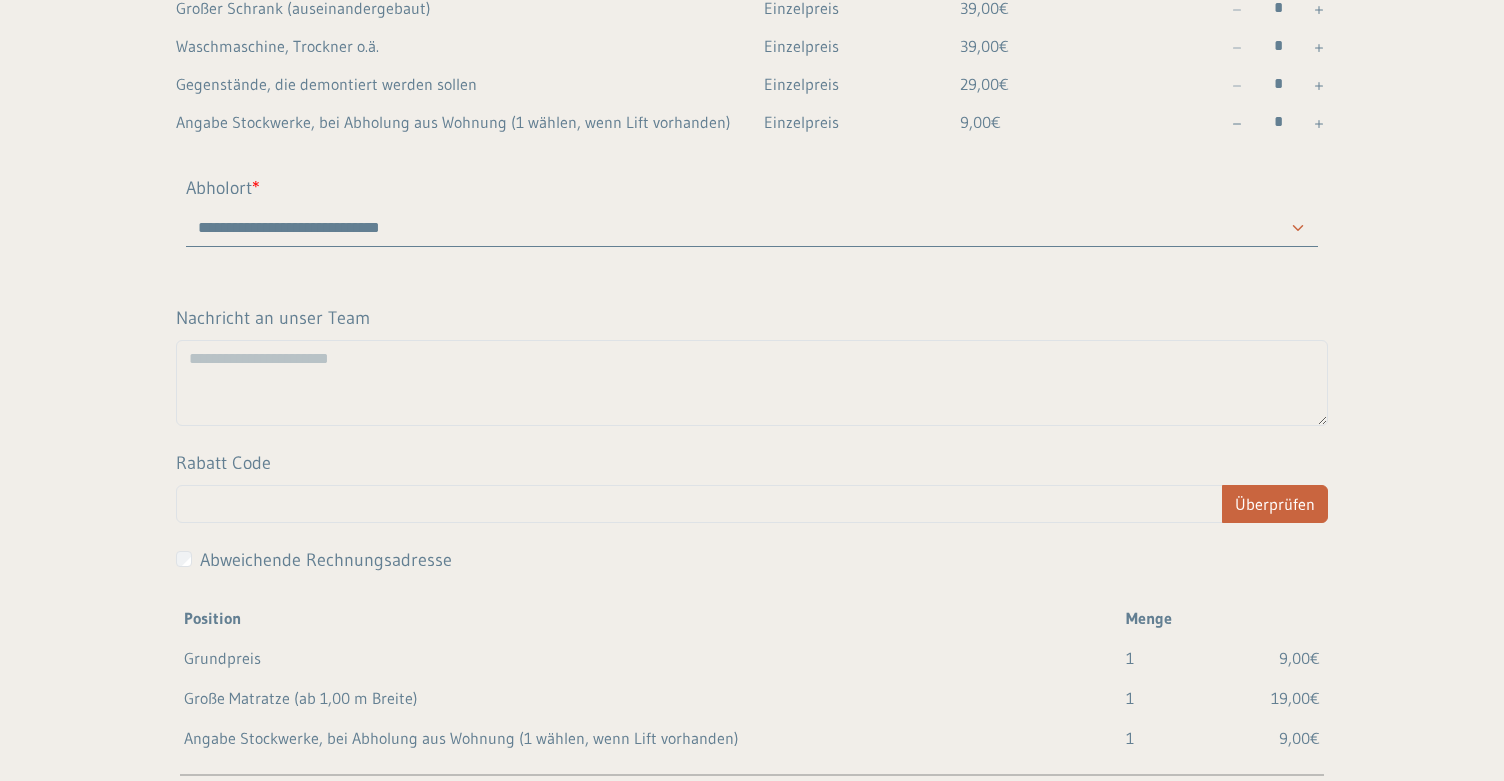 click on "**********" at bounding box center (752, 228) 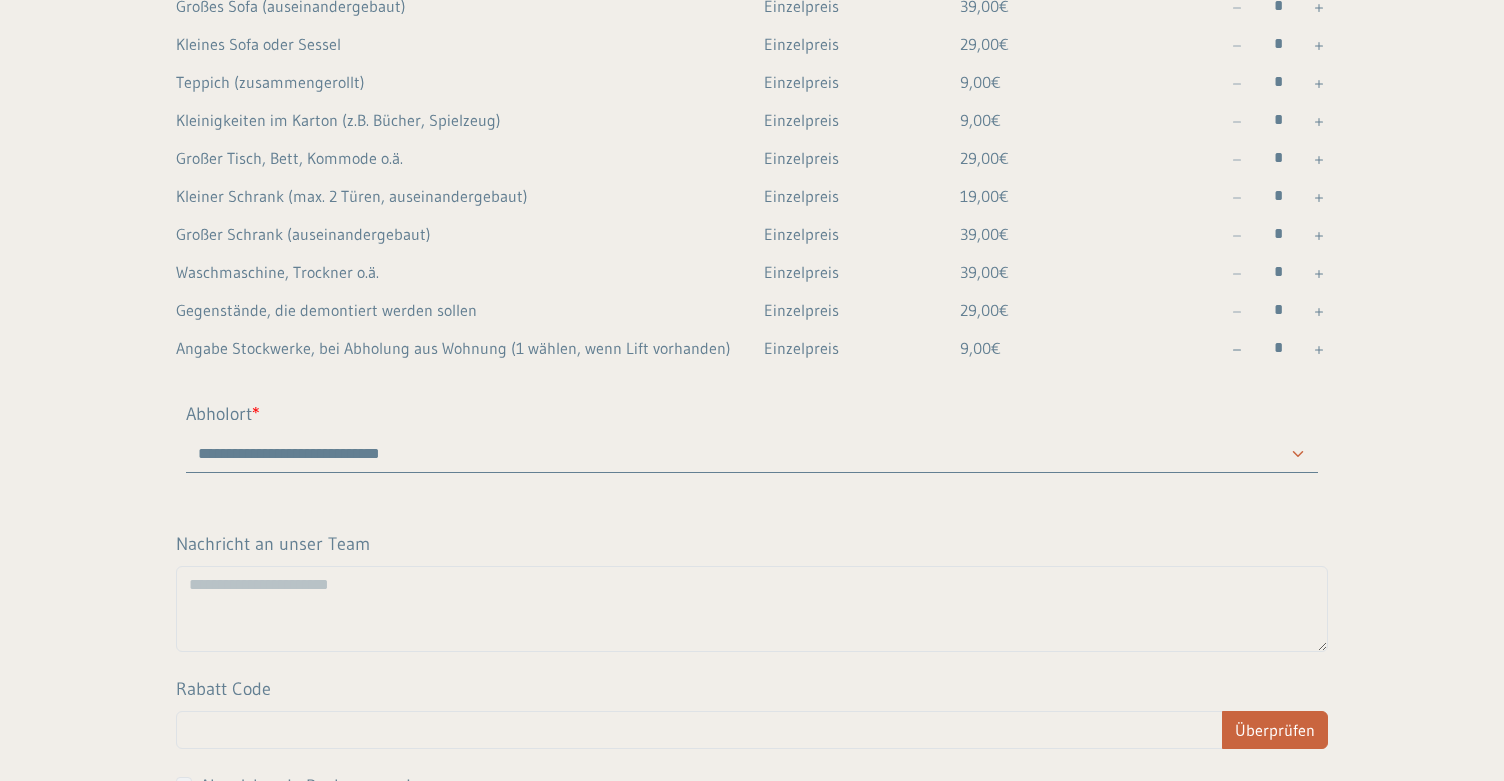 scroll, scrollTop: 964, scrollLeft: 0, axis: vertical 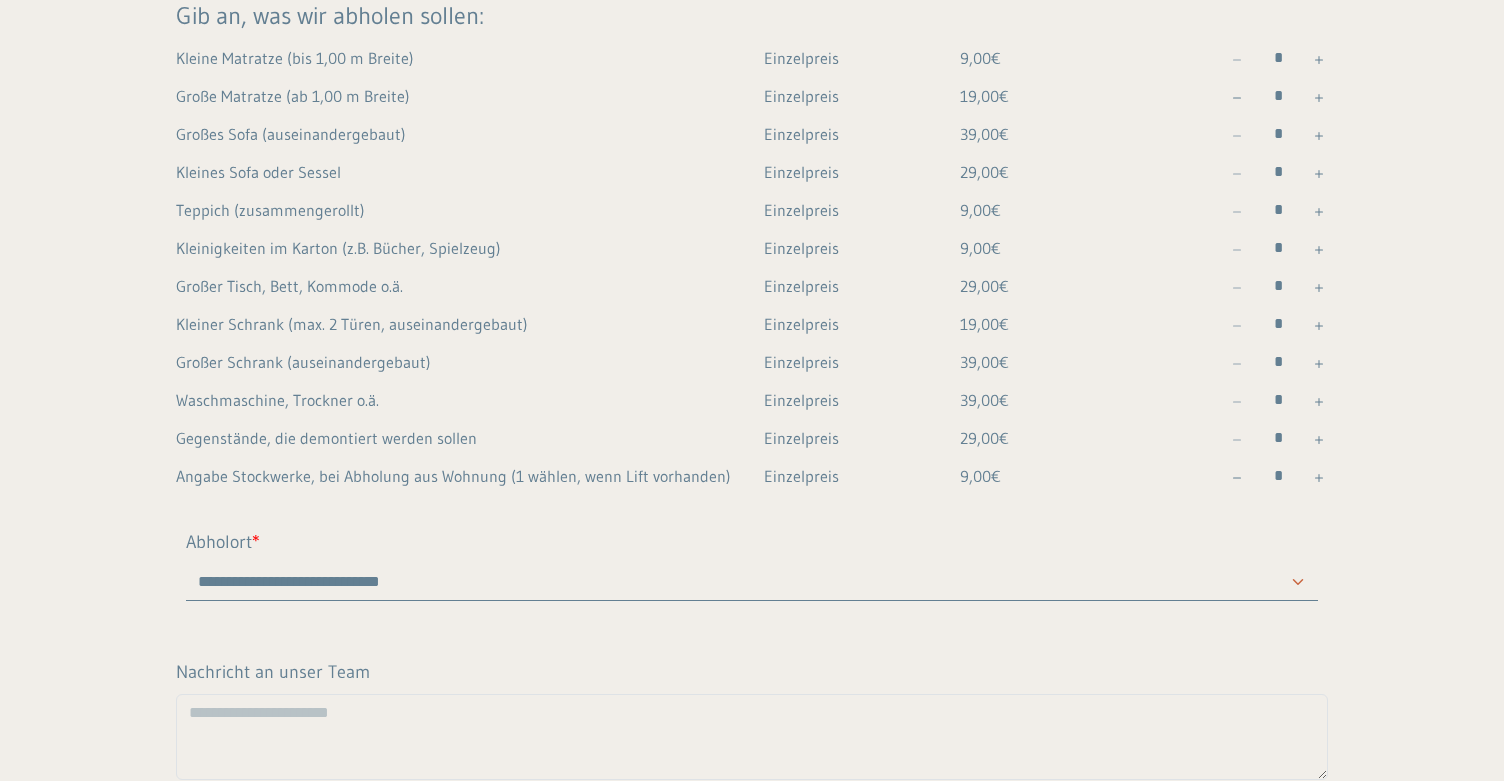 click at bounding box center [1319, 478] 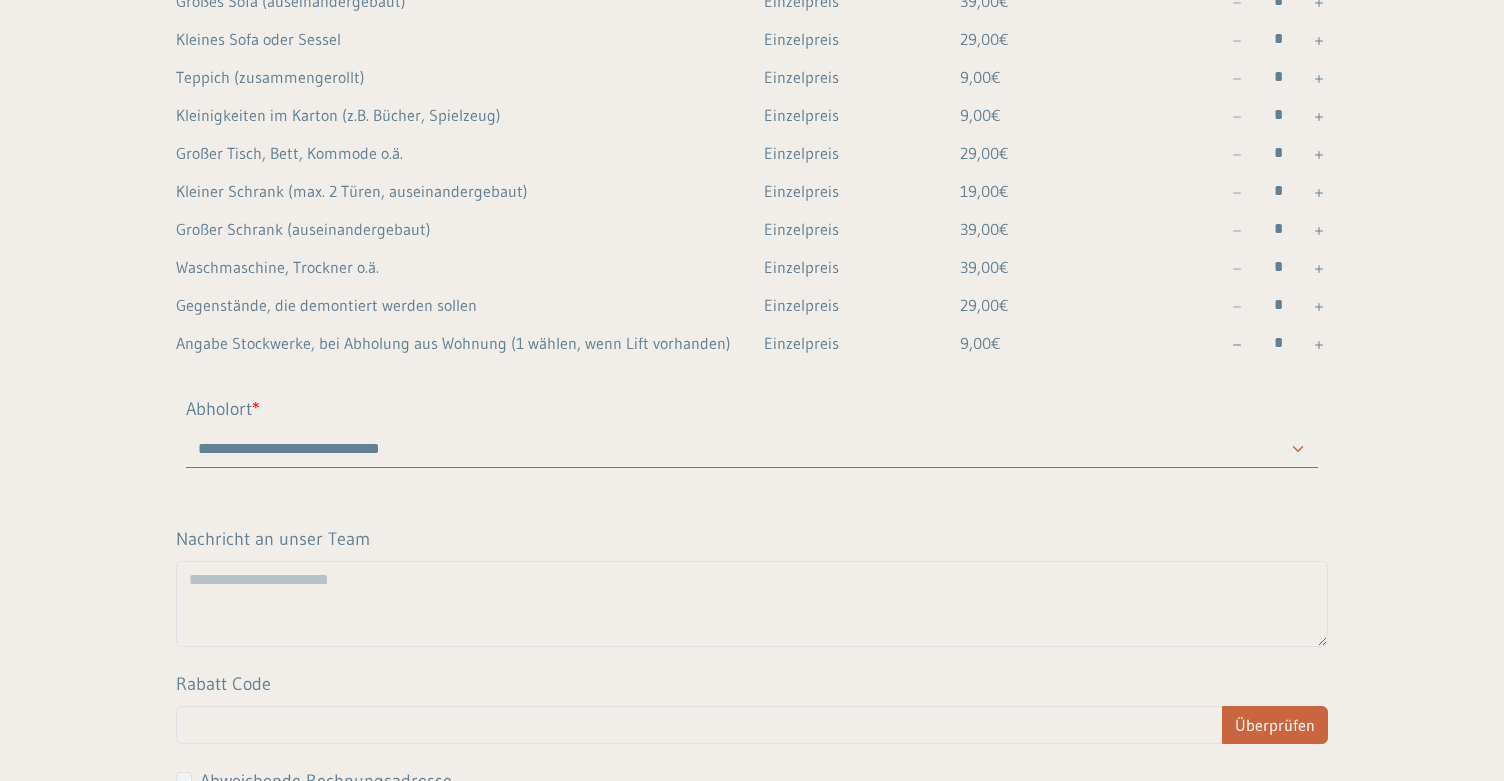 scroll, scrollTop: 1095, scrollLeft: 0, axis: vertical 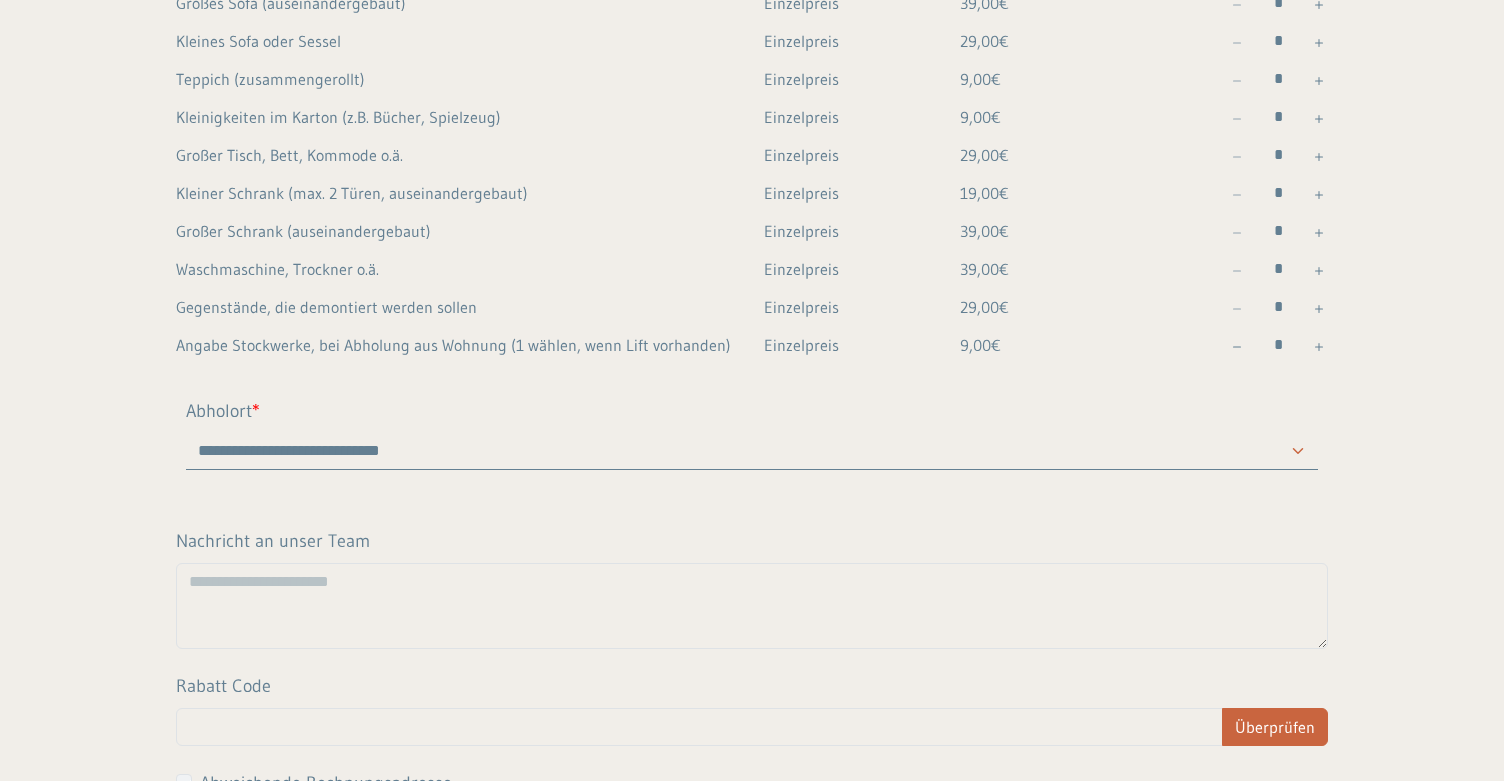 click at bounding box center [1237, 347] 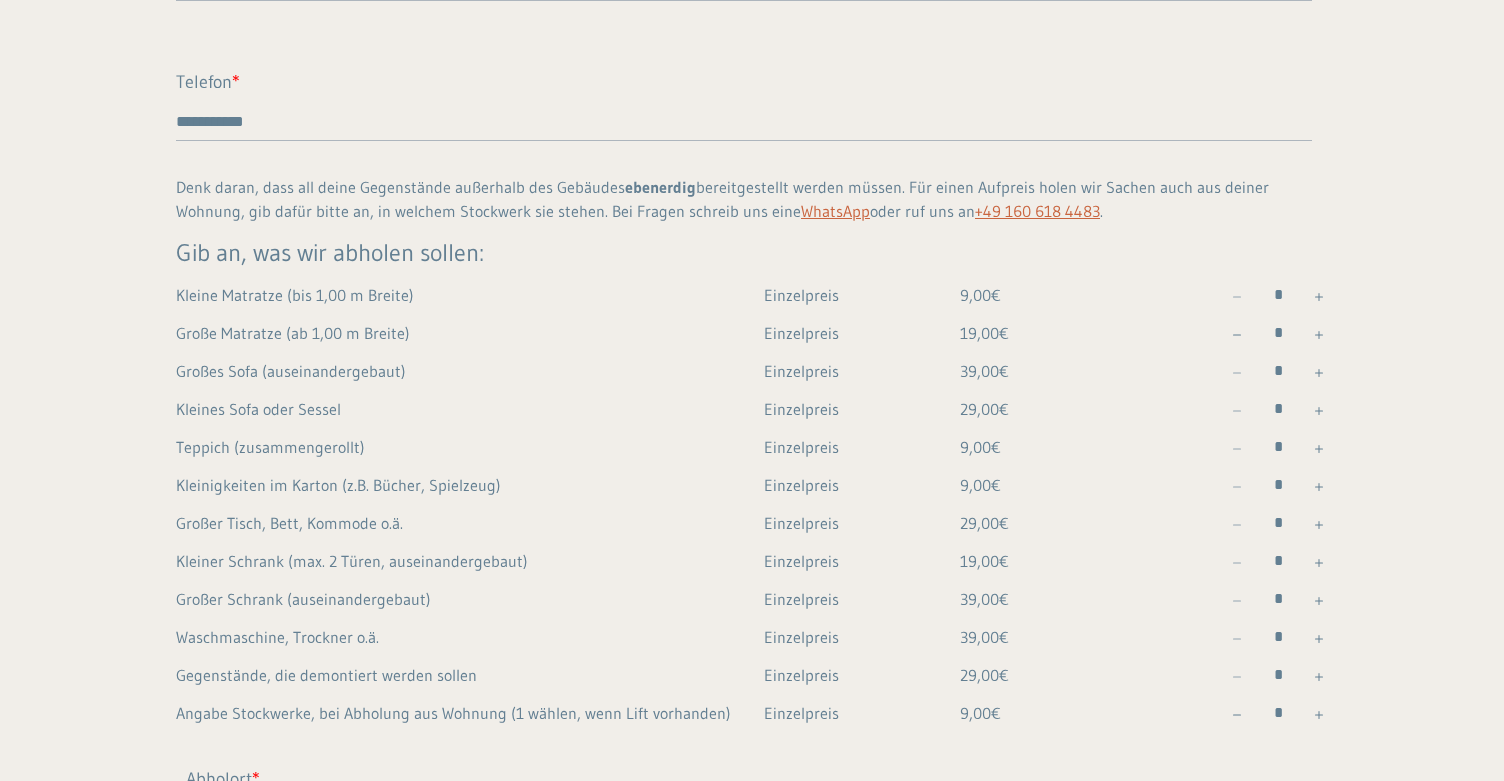 scroll, scrollTop: 712, scrollLeft: 0, axis: vertical 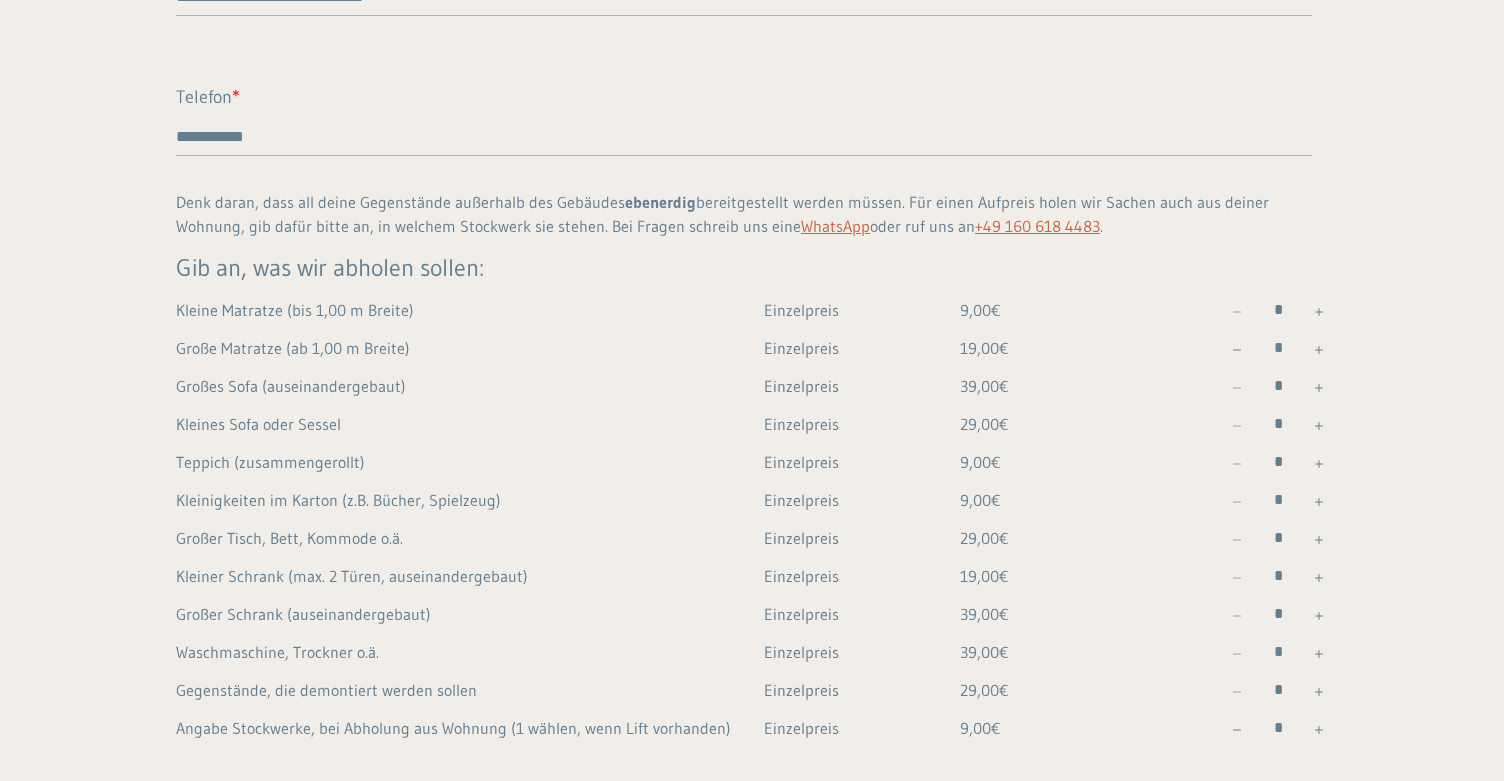 click at bounding box center [1319, 312] 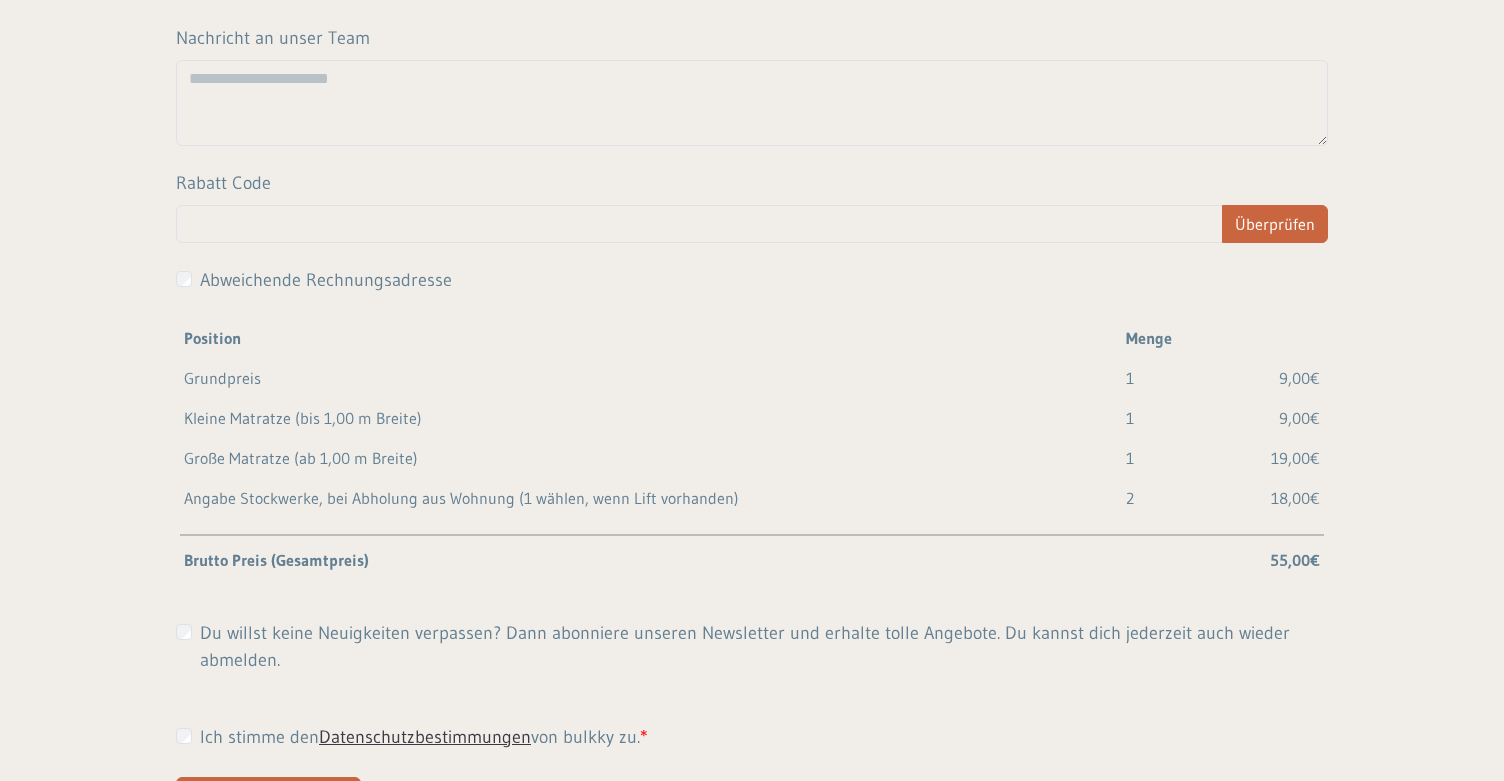 scroll, scrollTop: 1656, scrollLeft: 0, axis: vertical 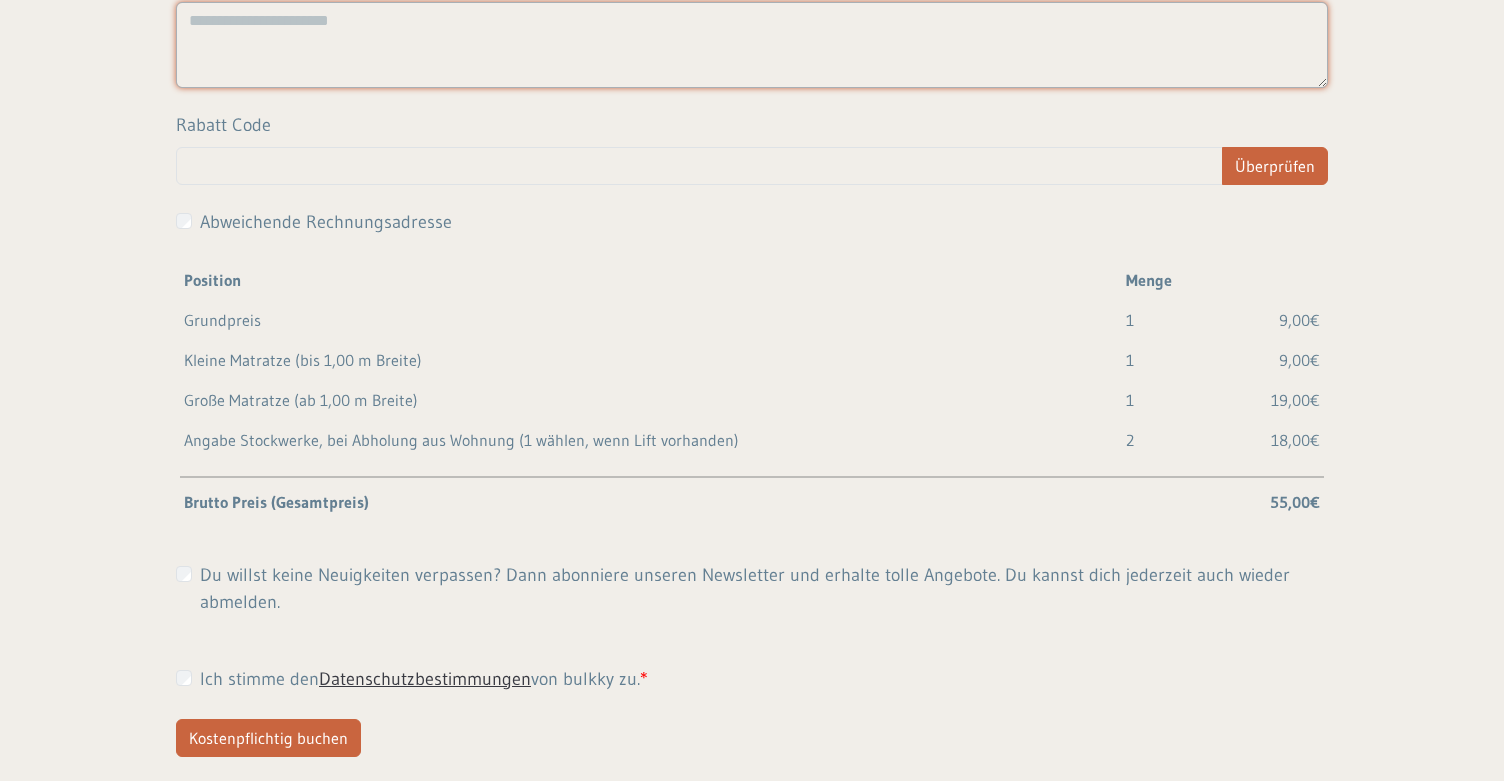click on "Nachricht an unser Team" at bounding box center (752, 45) 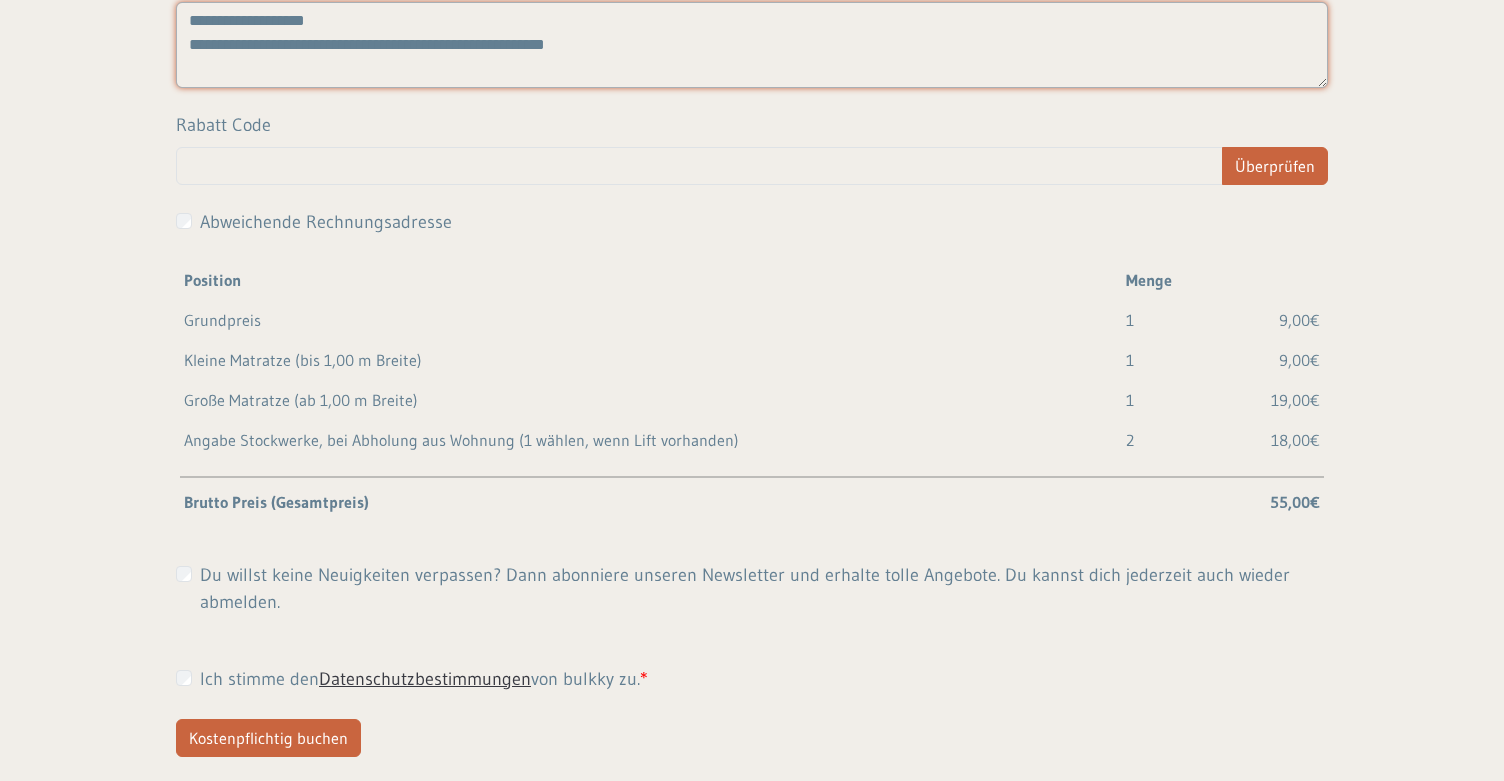 click on "**********" at bounding box center [752, 45] 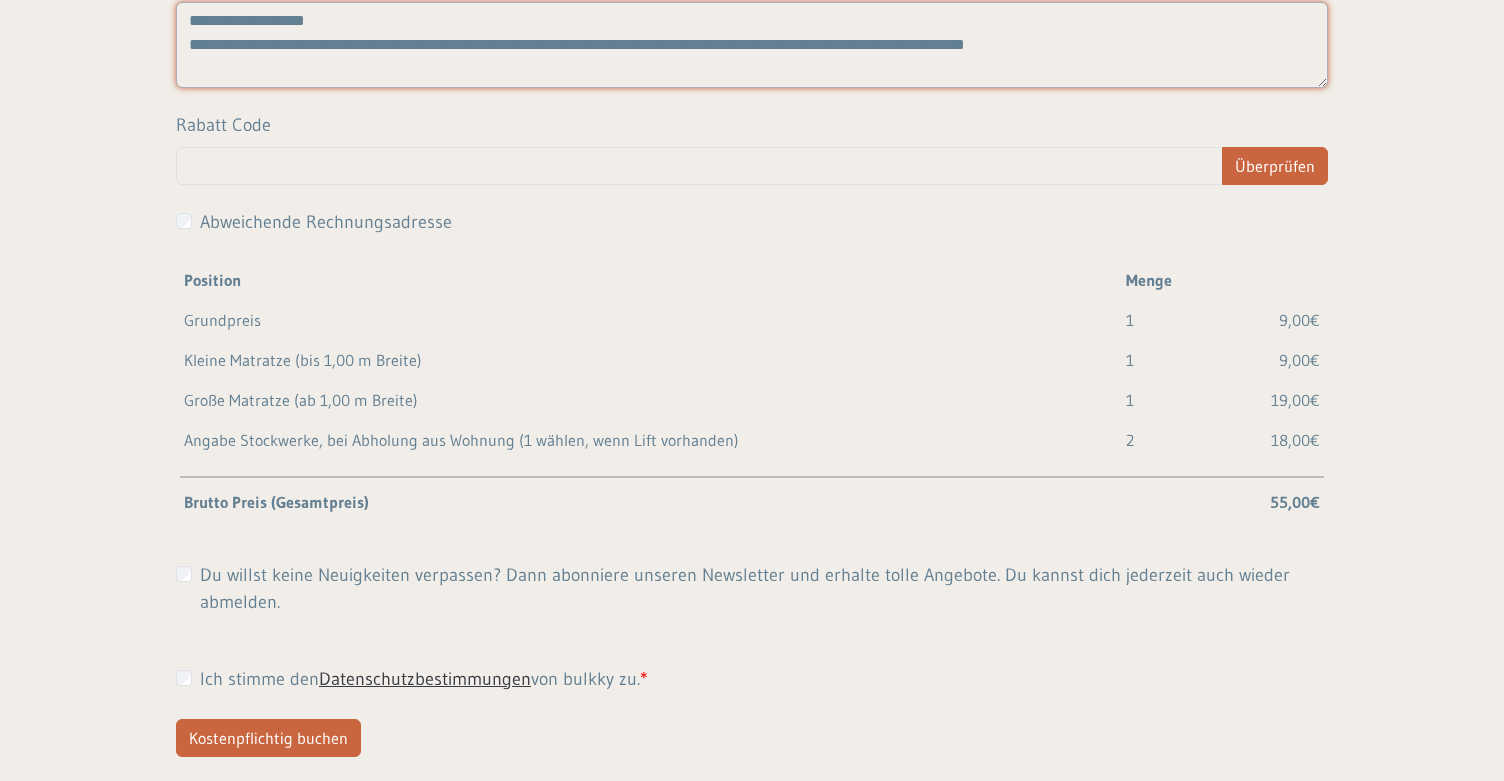 drag, startPoint x: 1093, startPoint y: 47, endPoint x: 999, endPoint y: 43, distance: 94.08507 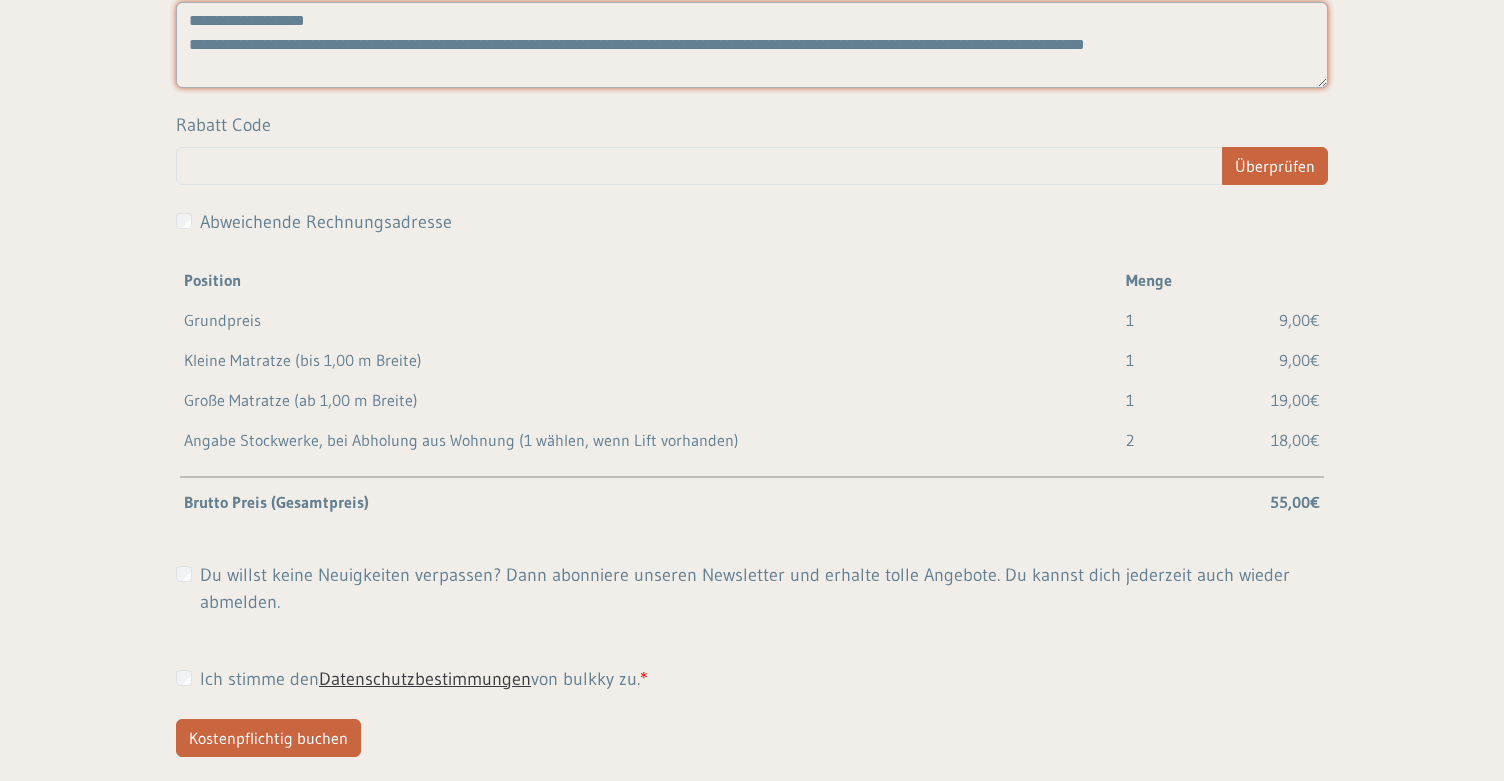 click on "**********" at bounding box center (752, 45) 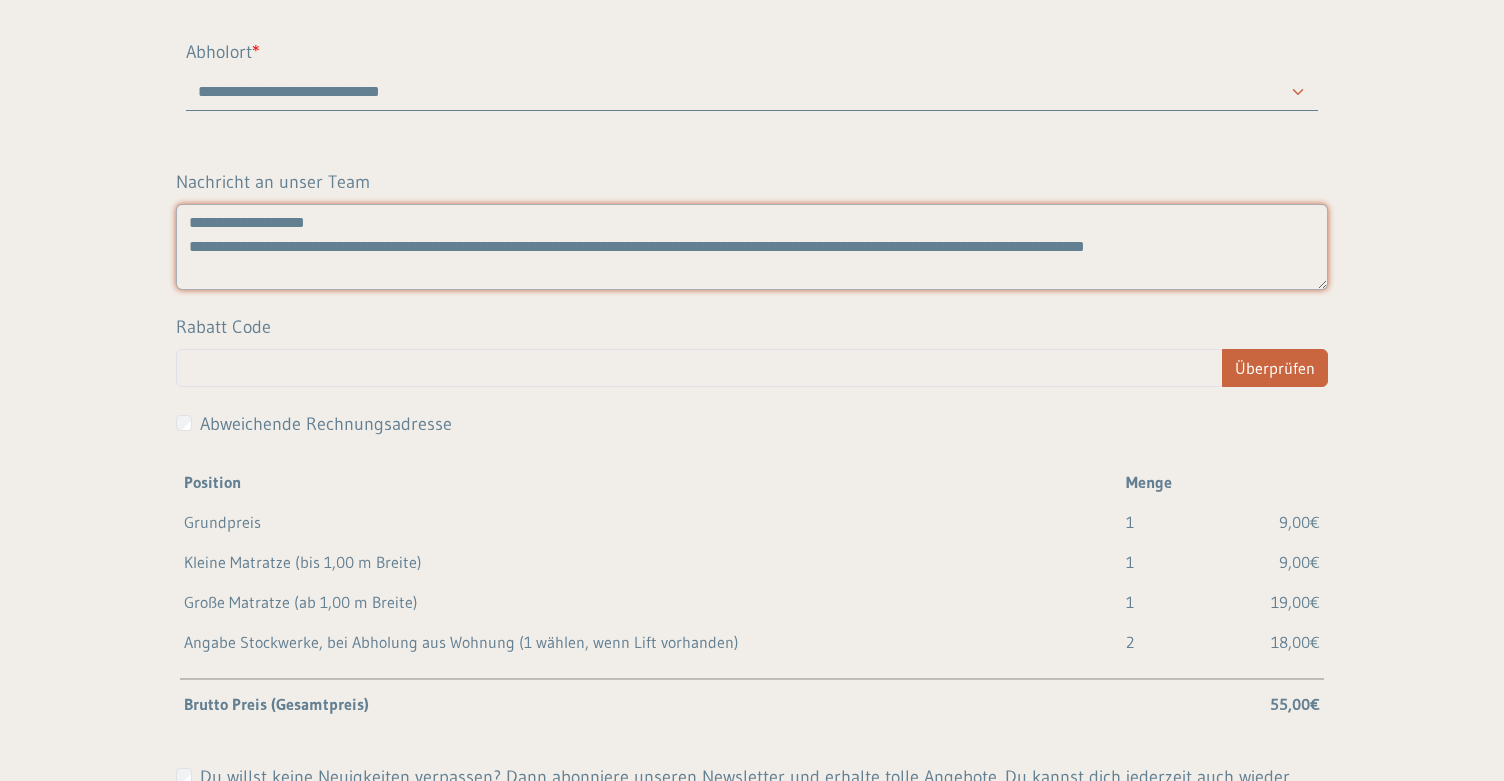 scroll, scrollTop: 1461, scrollLeft: 0, axis: vertical 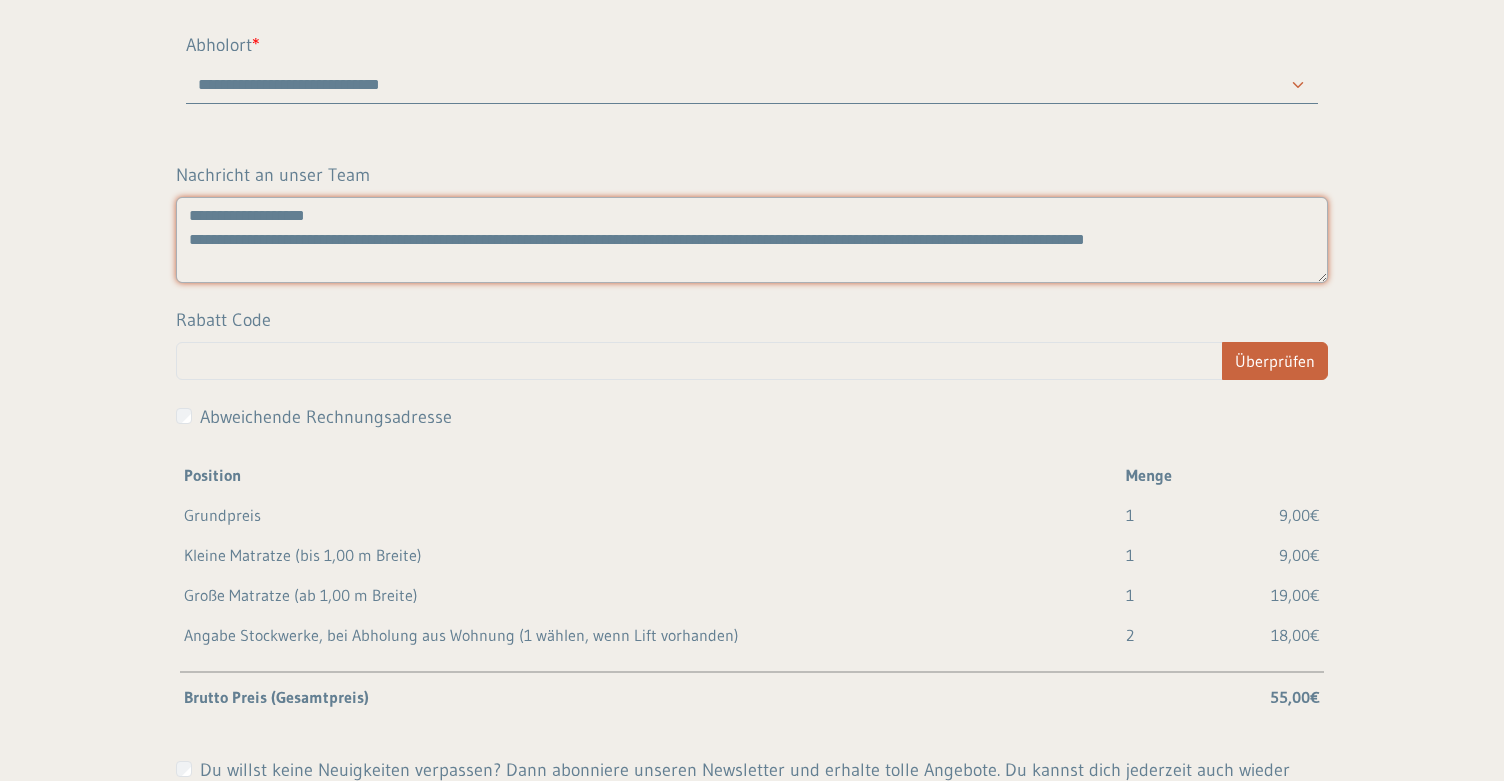 click on "**********" at bounding box center [752, 240] 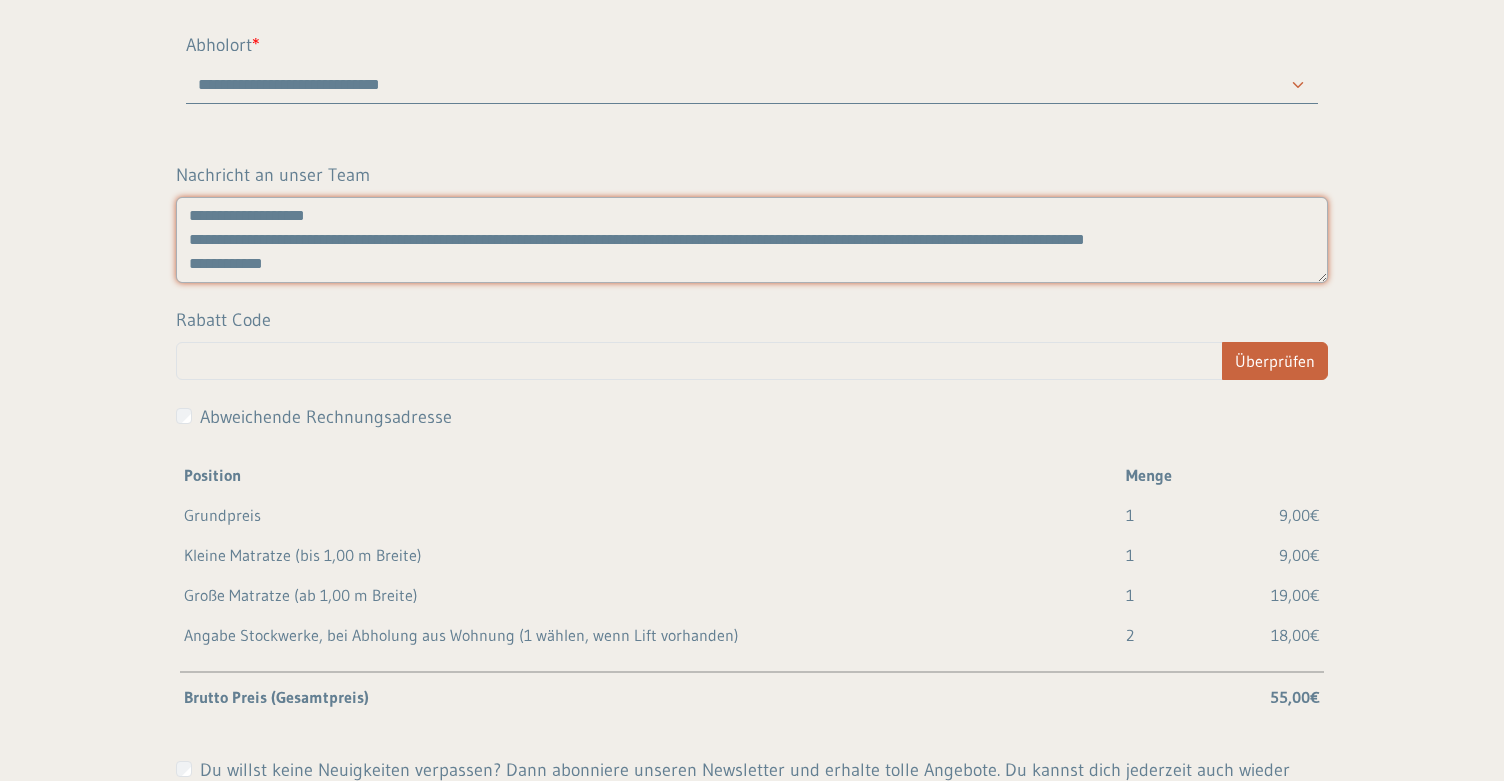 scroll, scrollTop: 15, scrollLeft: 0, axis: vertical 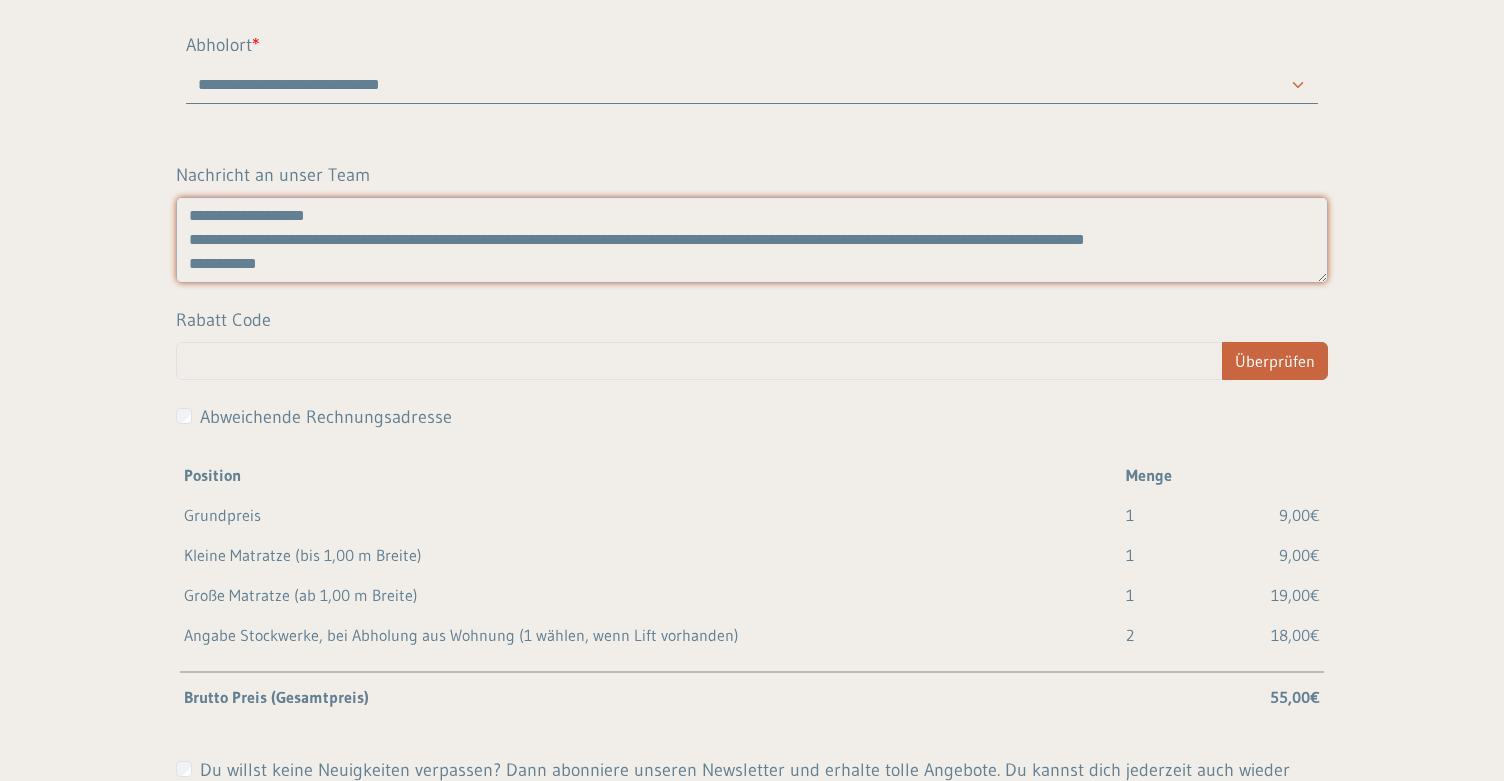 click on "**********" at bounding box center [752, 240] 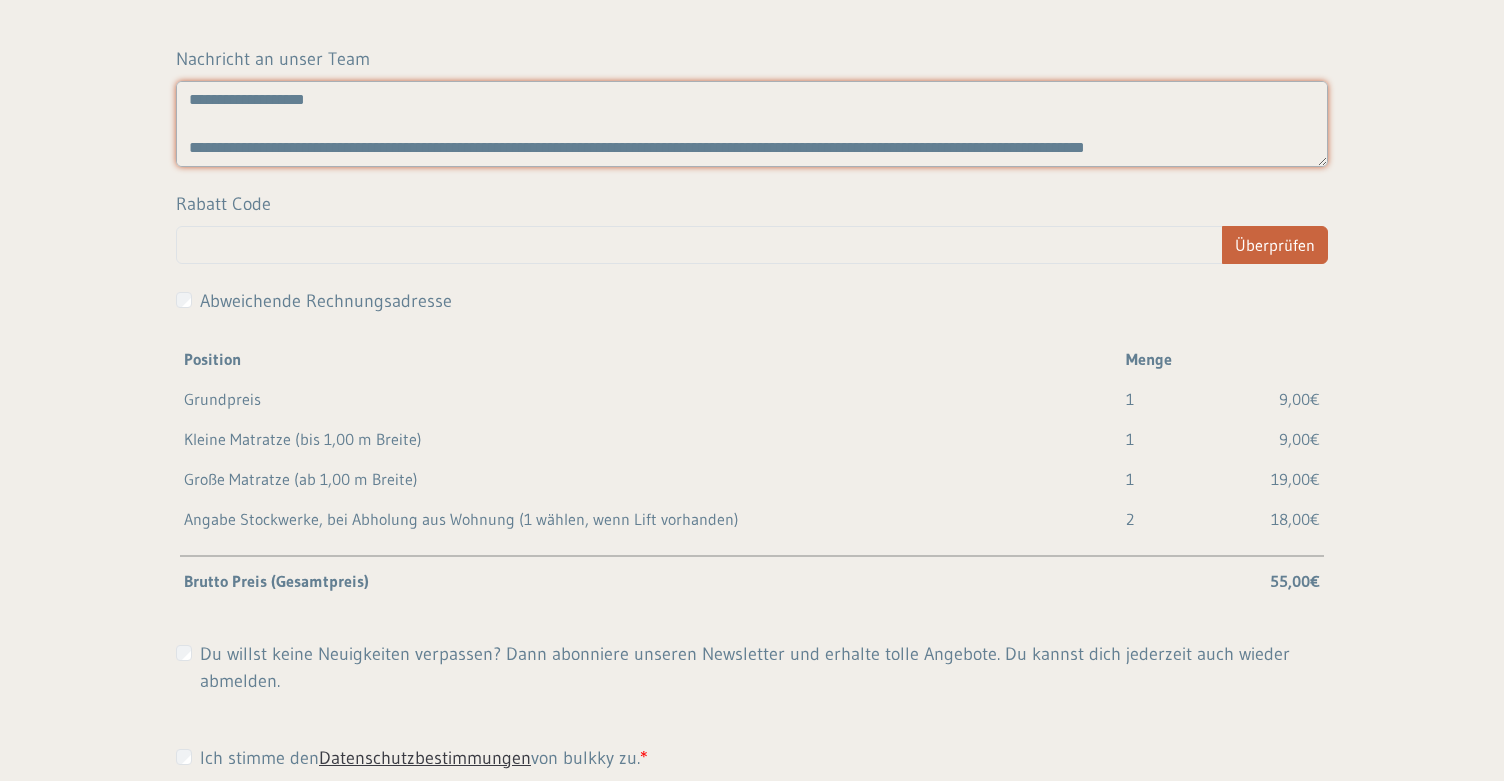scroll, scrollTop: 1591, scrollLeft: 0, axis: vertical 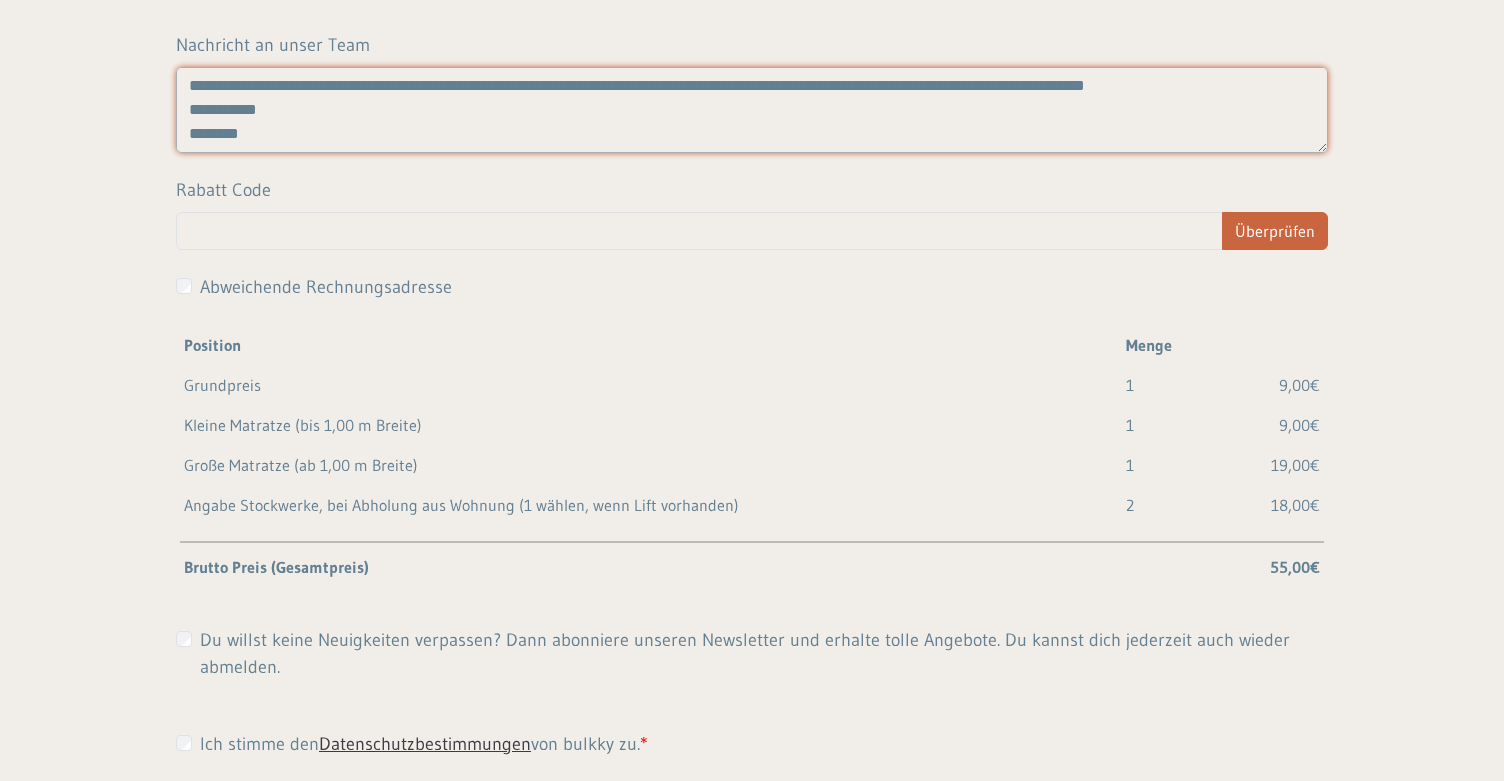 click on "**********" at bounding box center [752, 110] 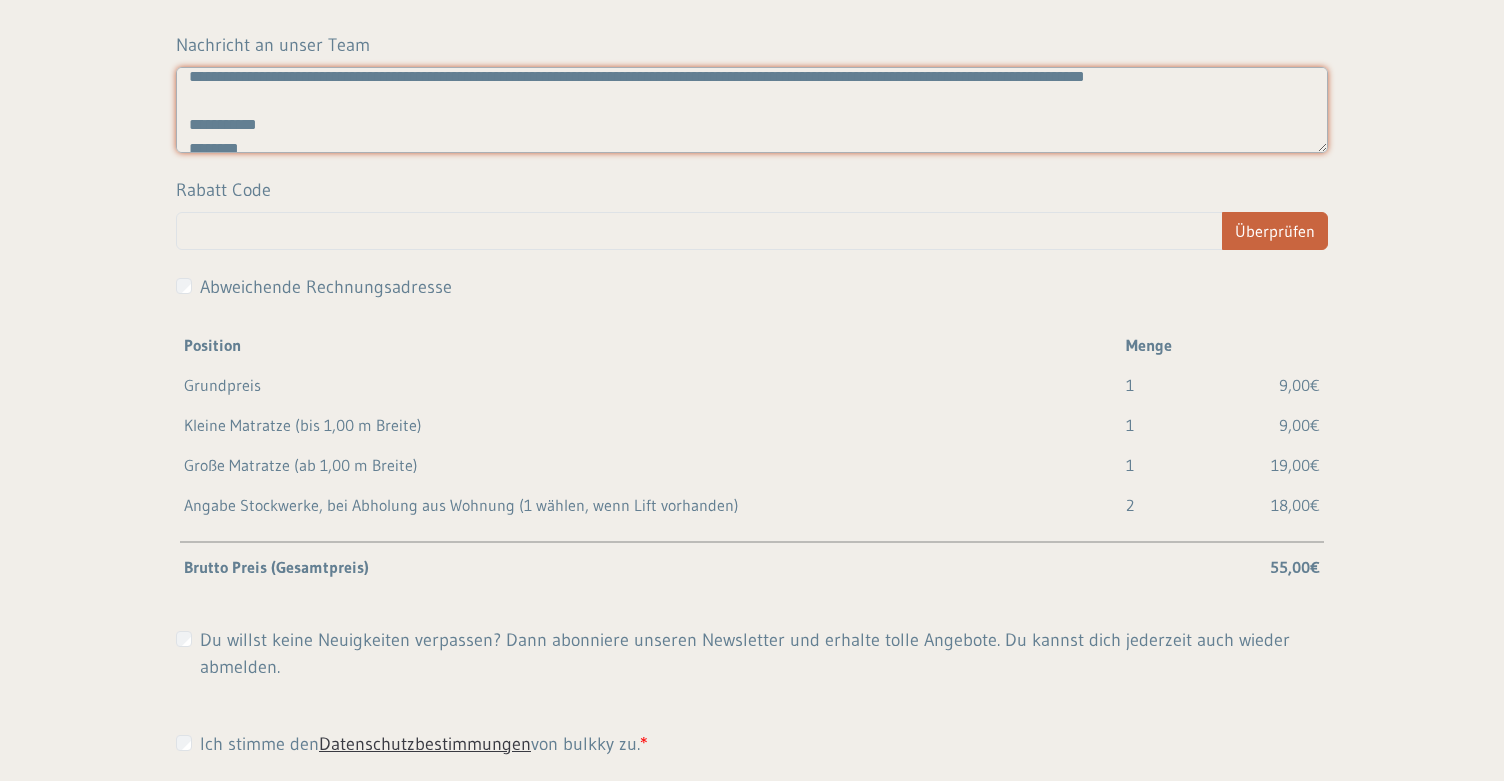 scroll, scrollTop: 56, scrollLeft: 0, axis: vertical 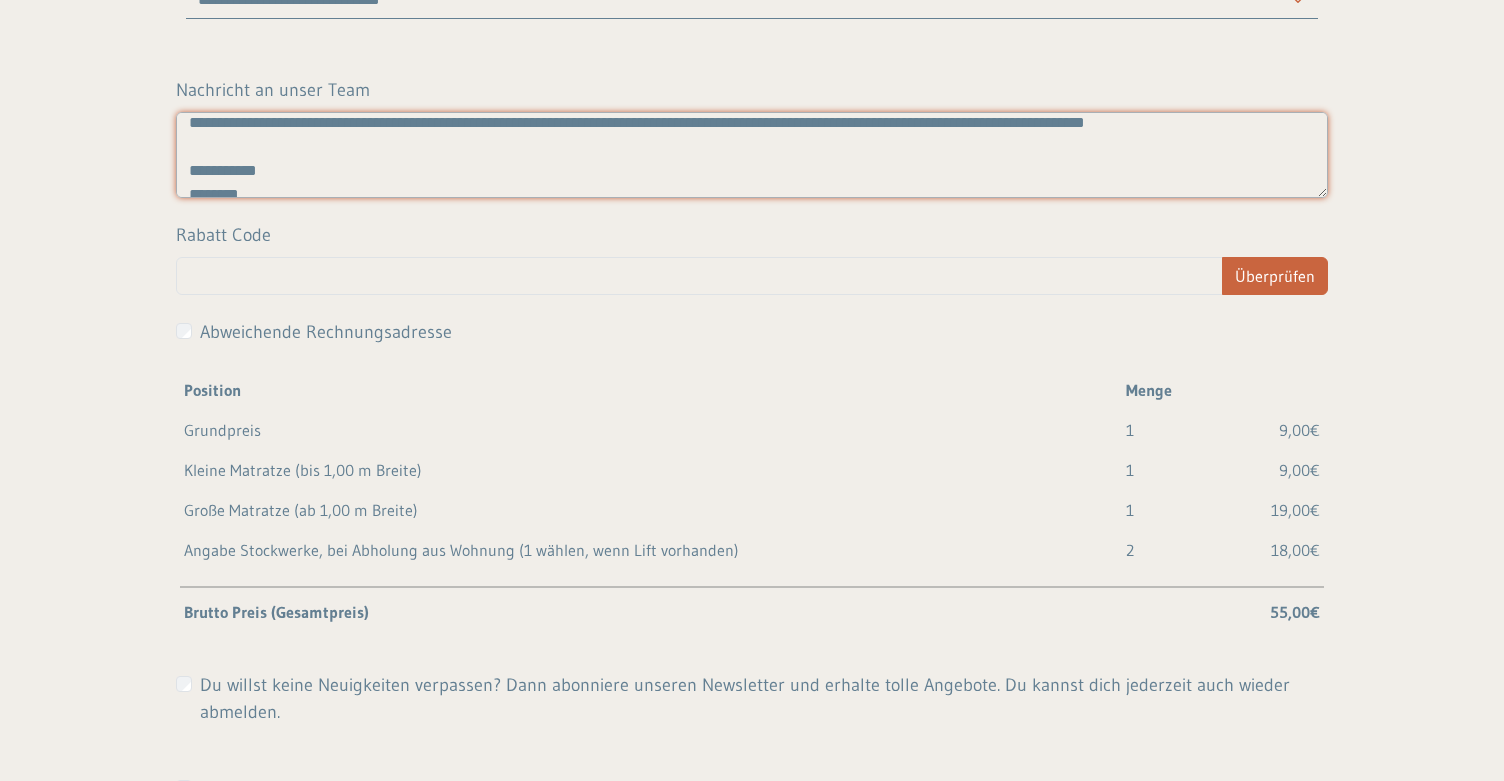 click on "**********" at bounding box center [752, 155] 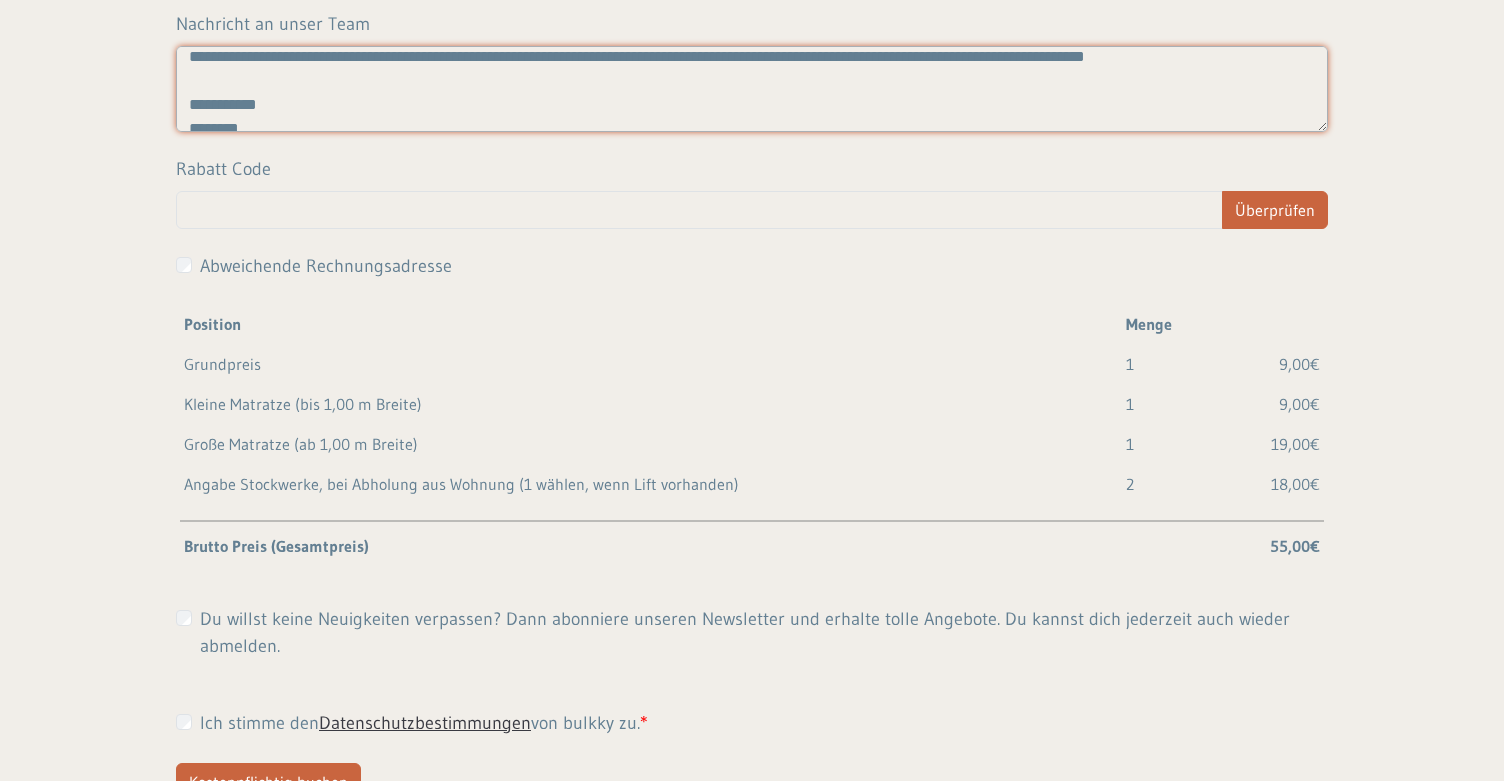 scroll, scrollTop: 1656, scrollLeft: 0, axis: vertical 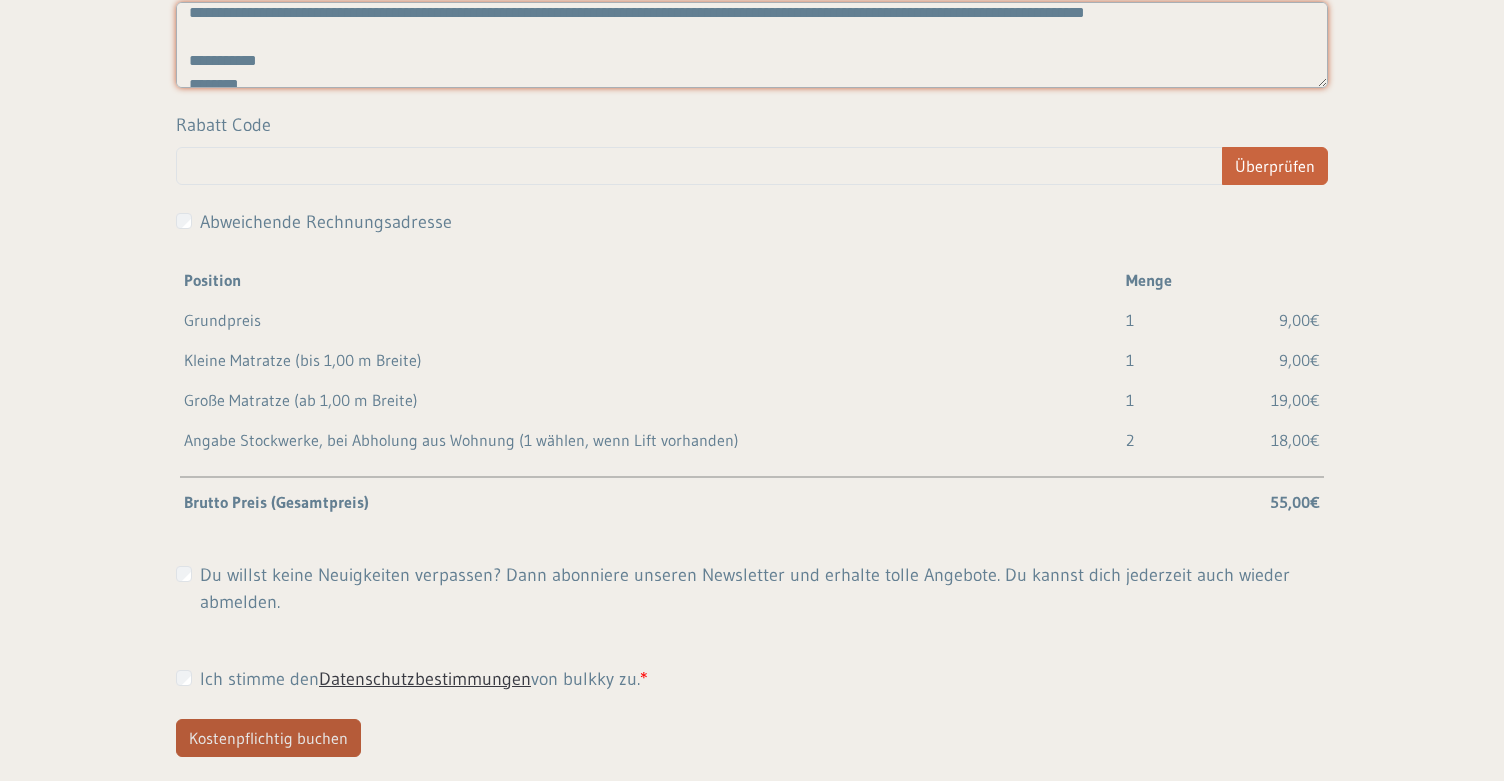 type on "**********" 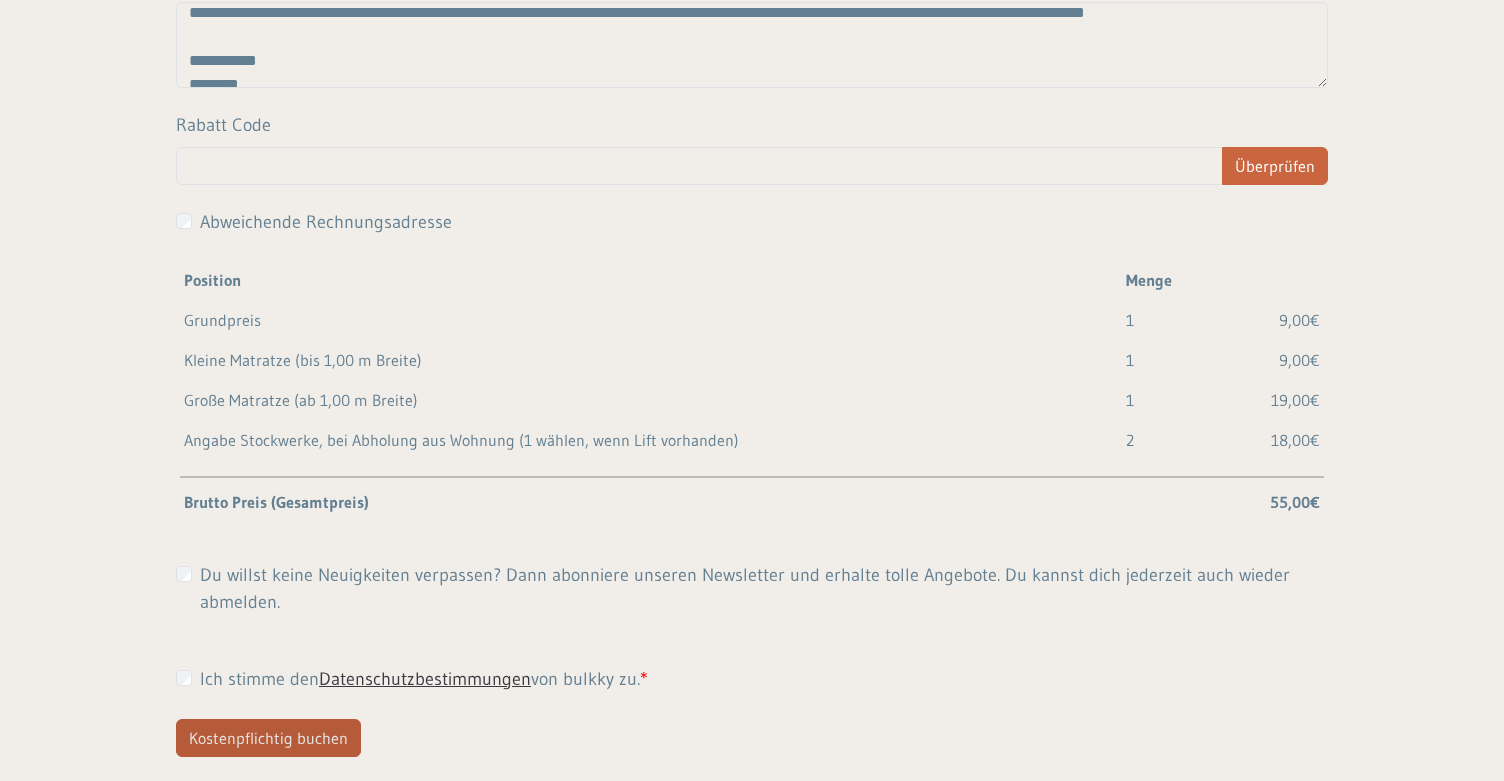 click on "Kostenpflichtig buchen" at bounding box center (268, 738) 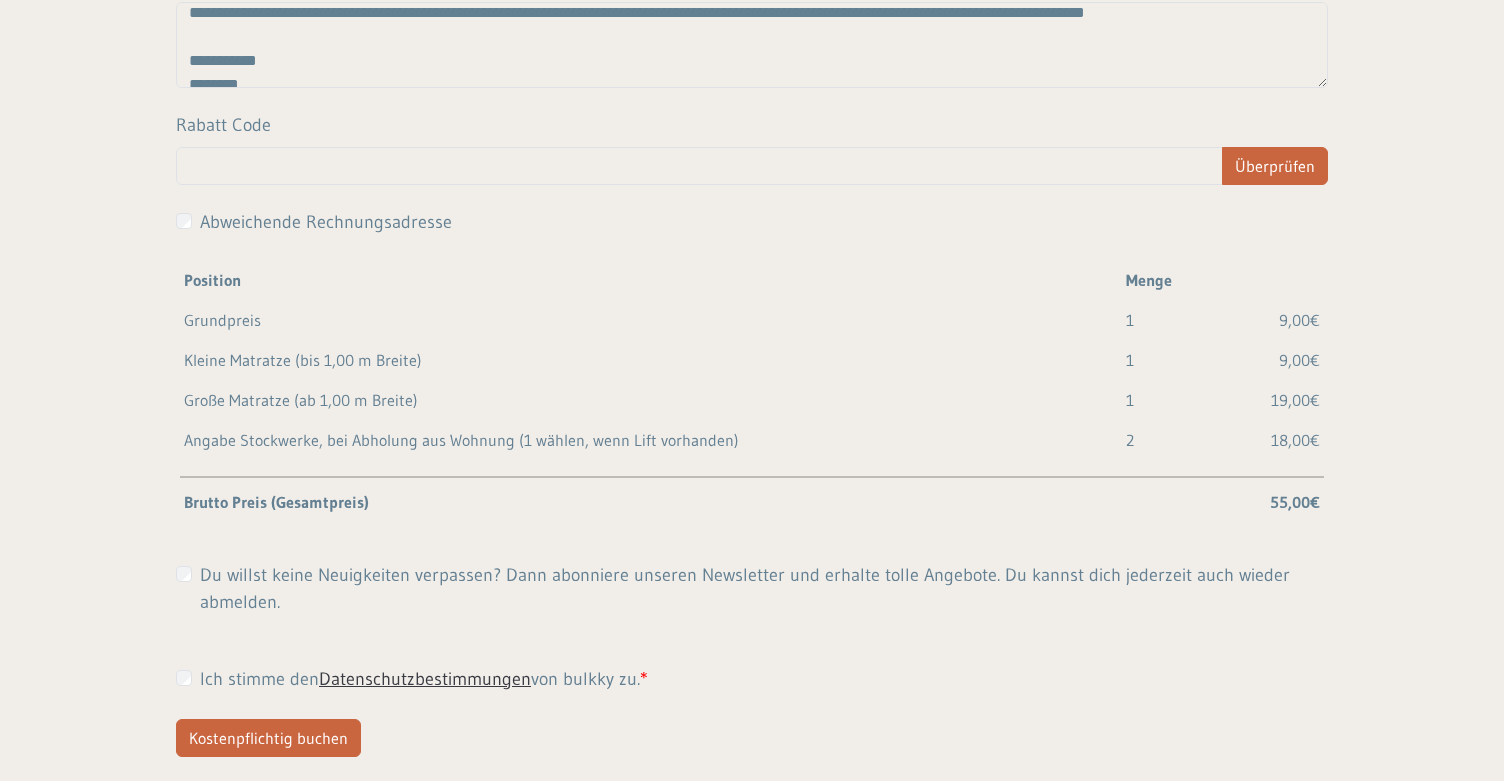 scroll, scrollTop: 0, scrollLeft: 0, axis: both 